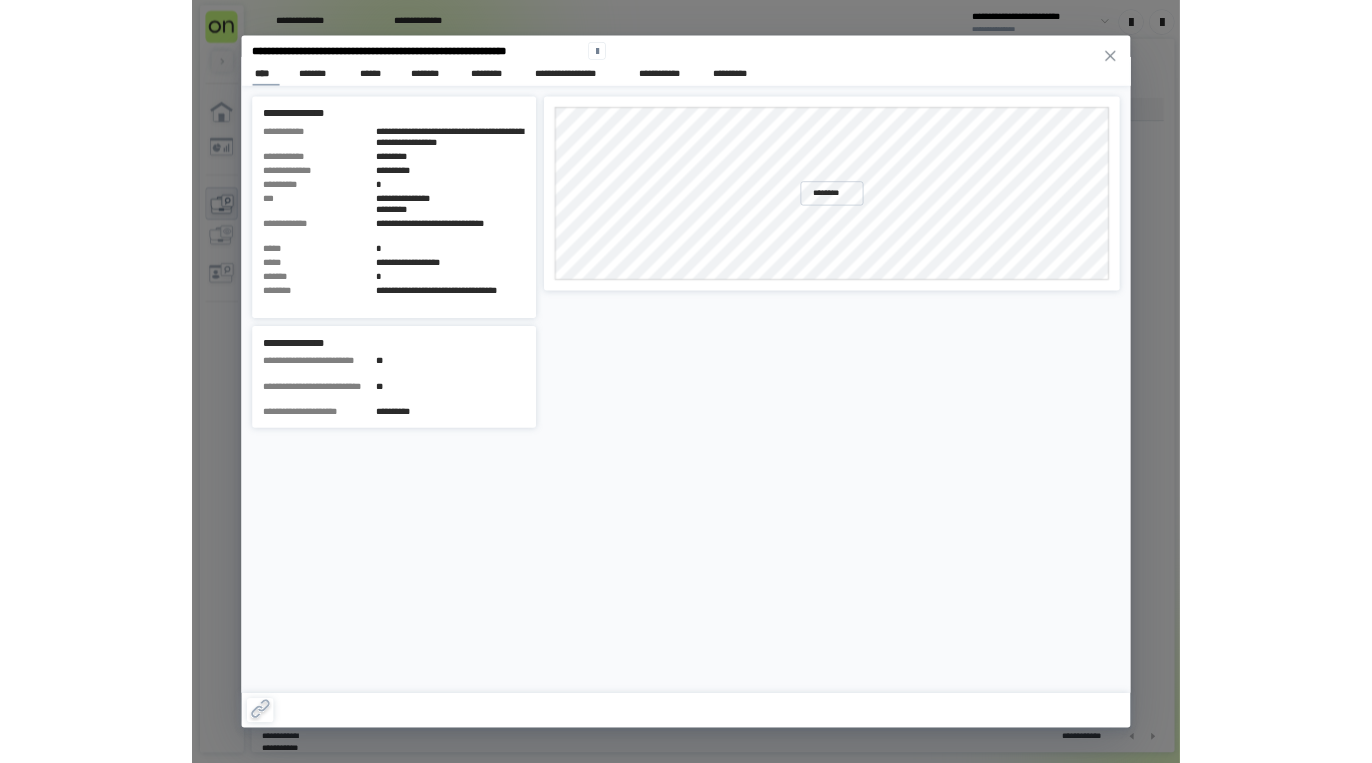 scroll, scrollTop: 0, scrollLeft: 0, axis: both 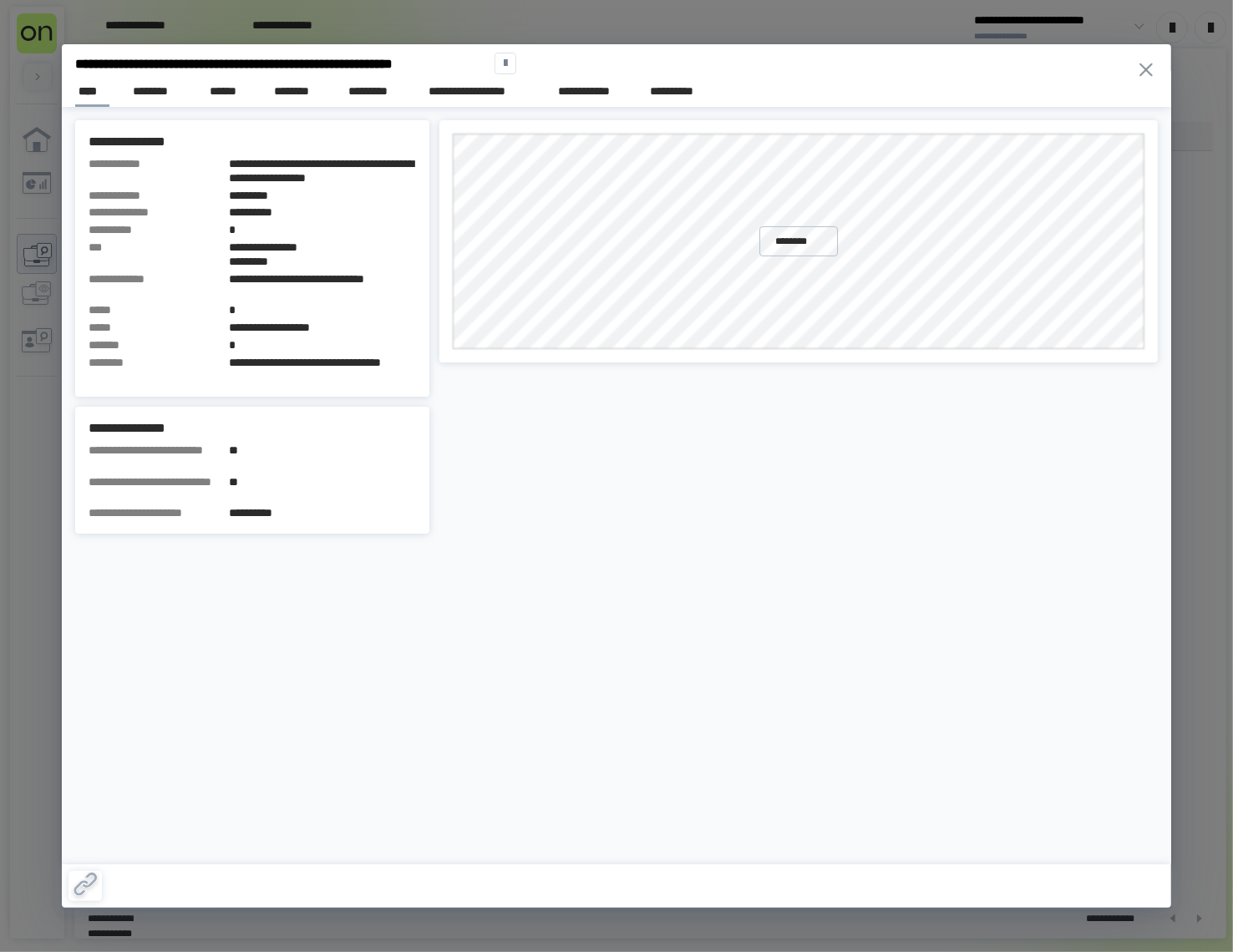click 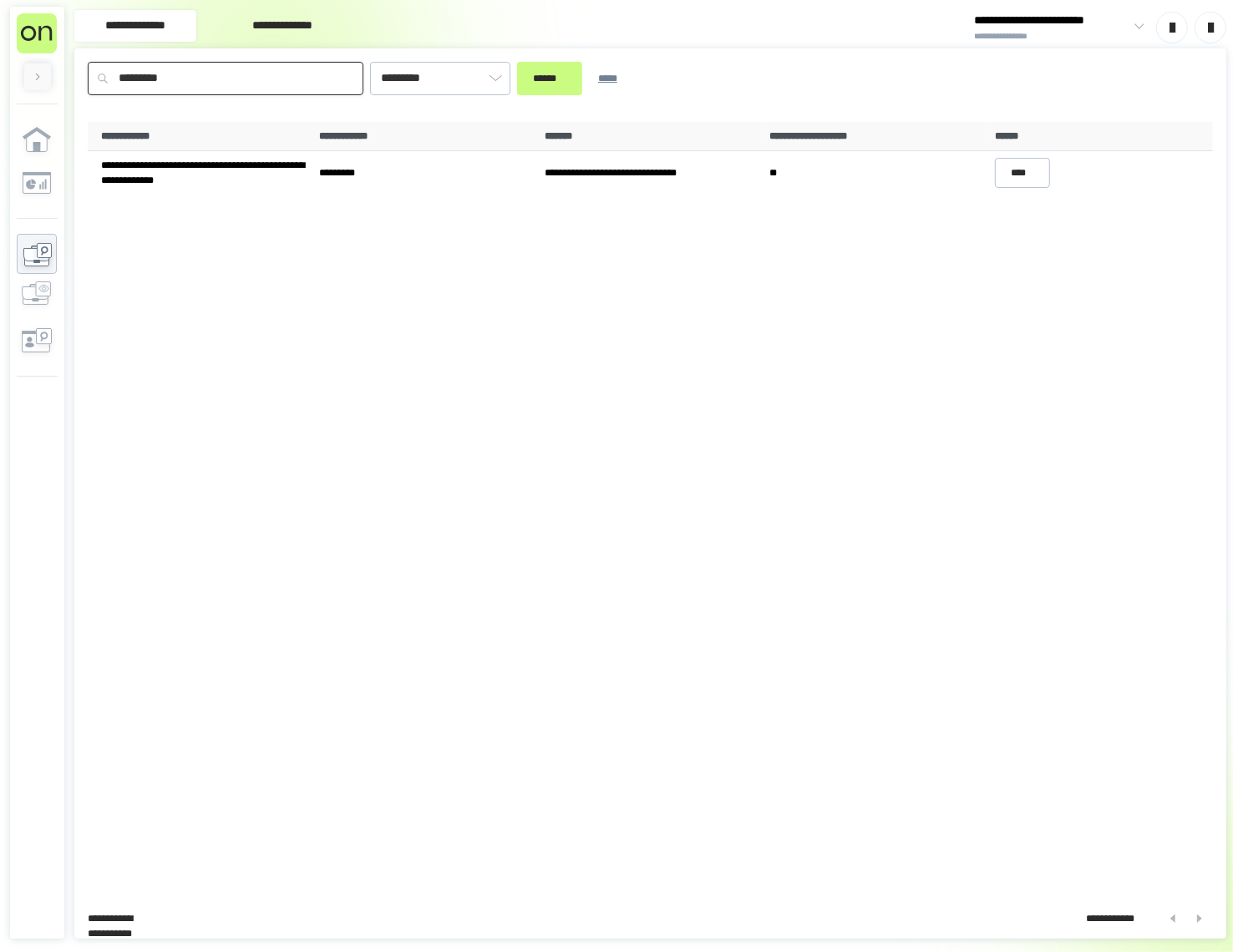 paste 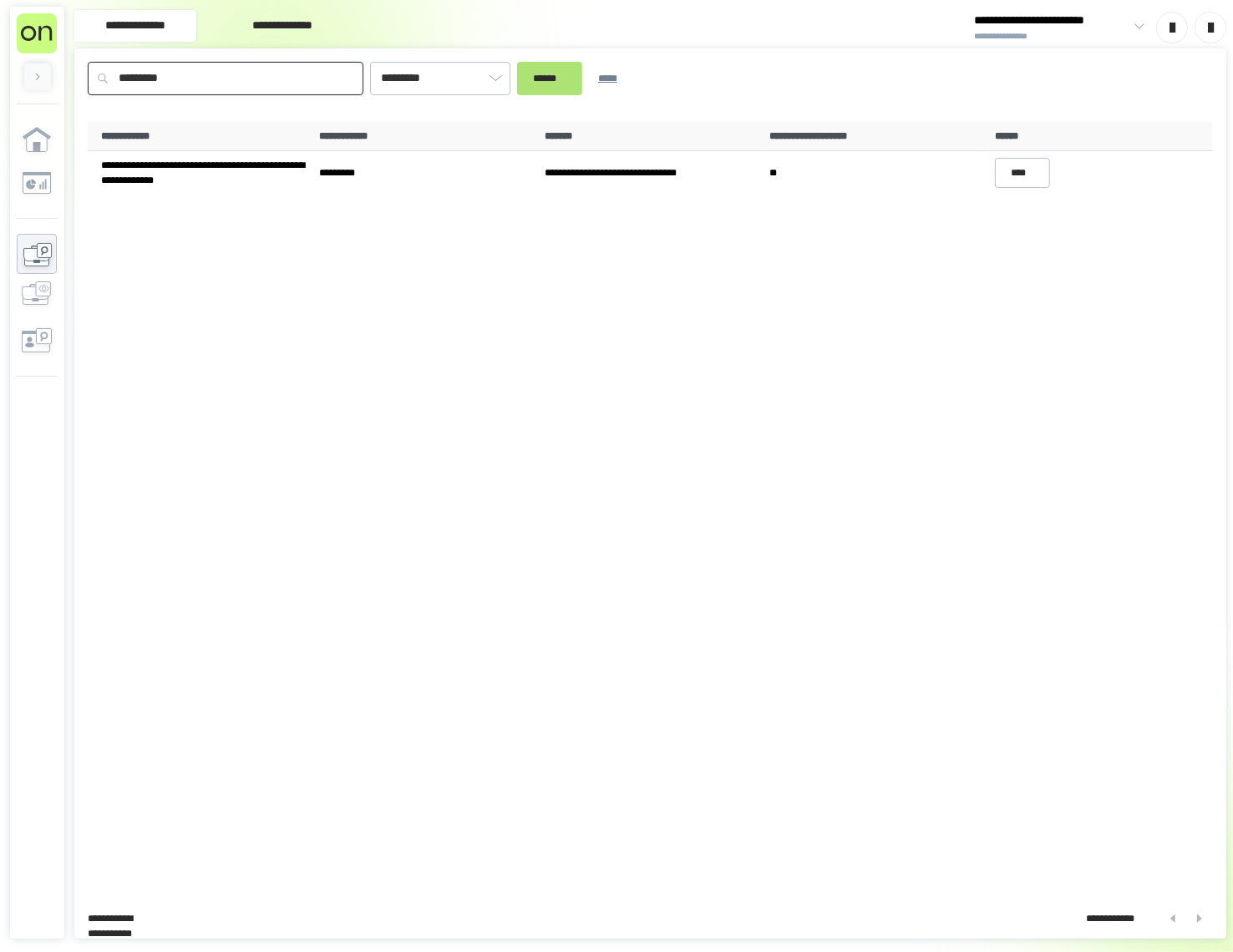 type on "*********" 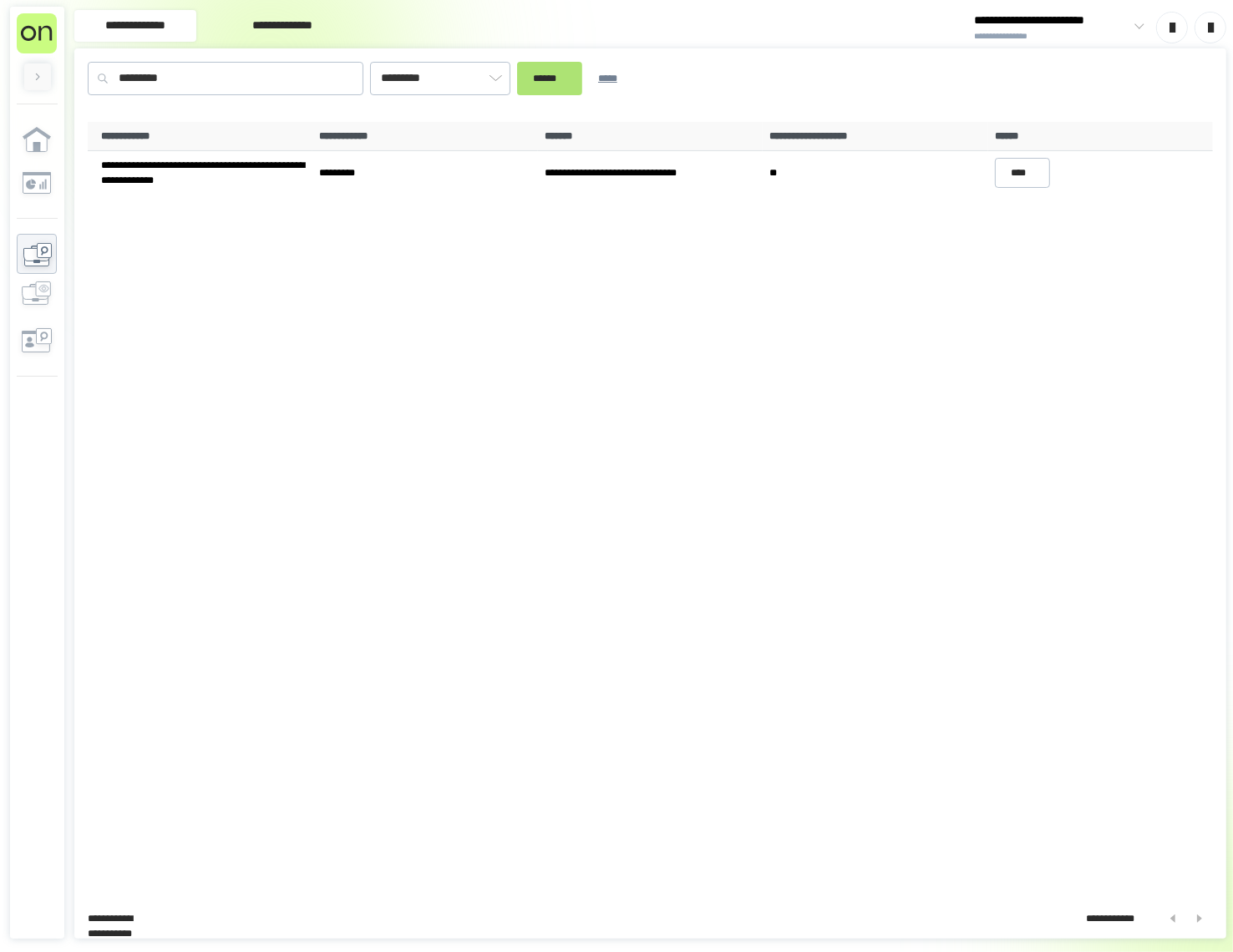 click on "******" at bounding box center (550, 78) 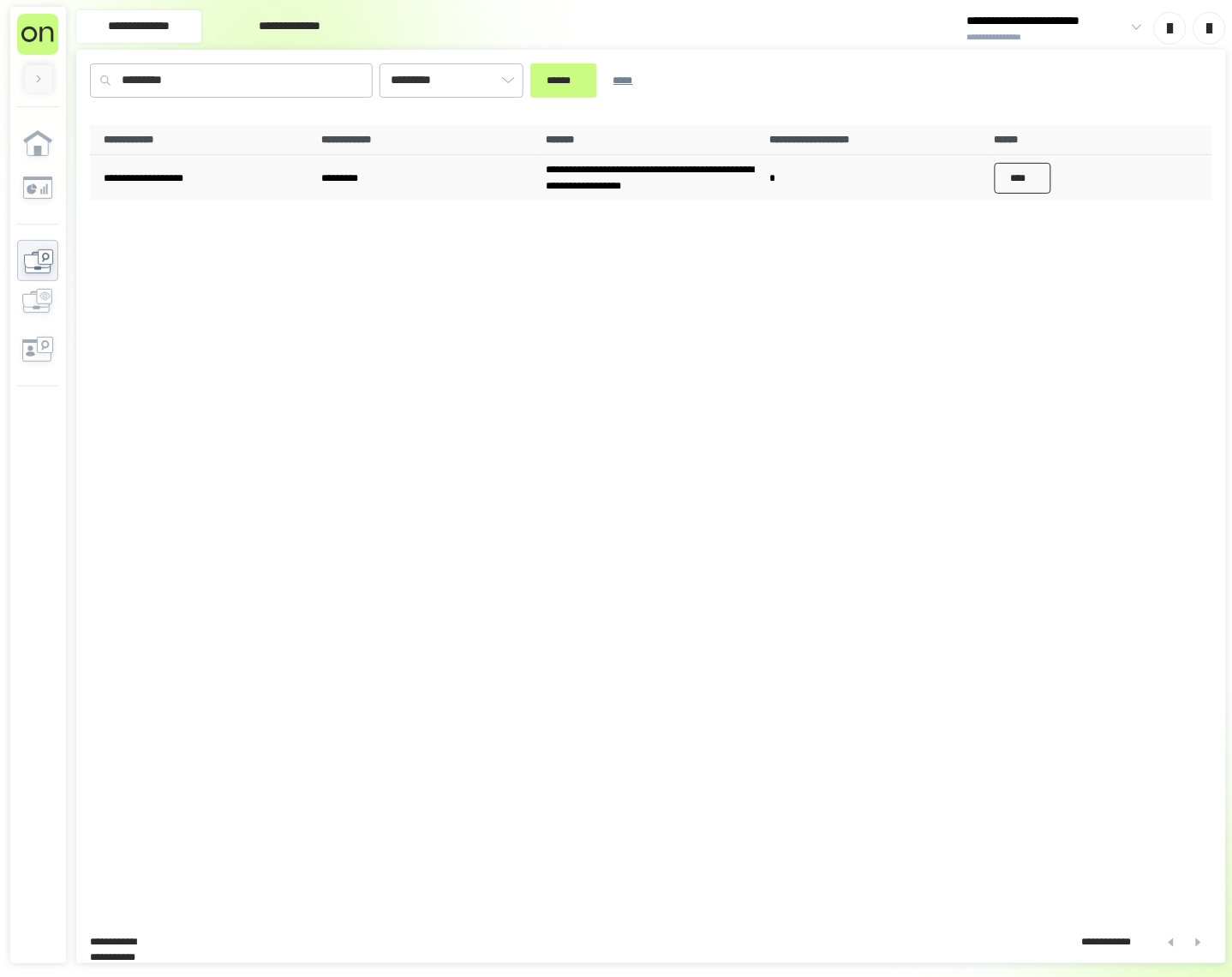 click on "****" at bounding box center [1023, 178] 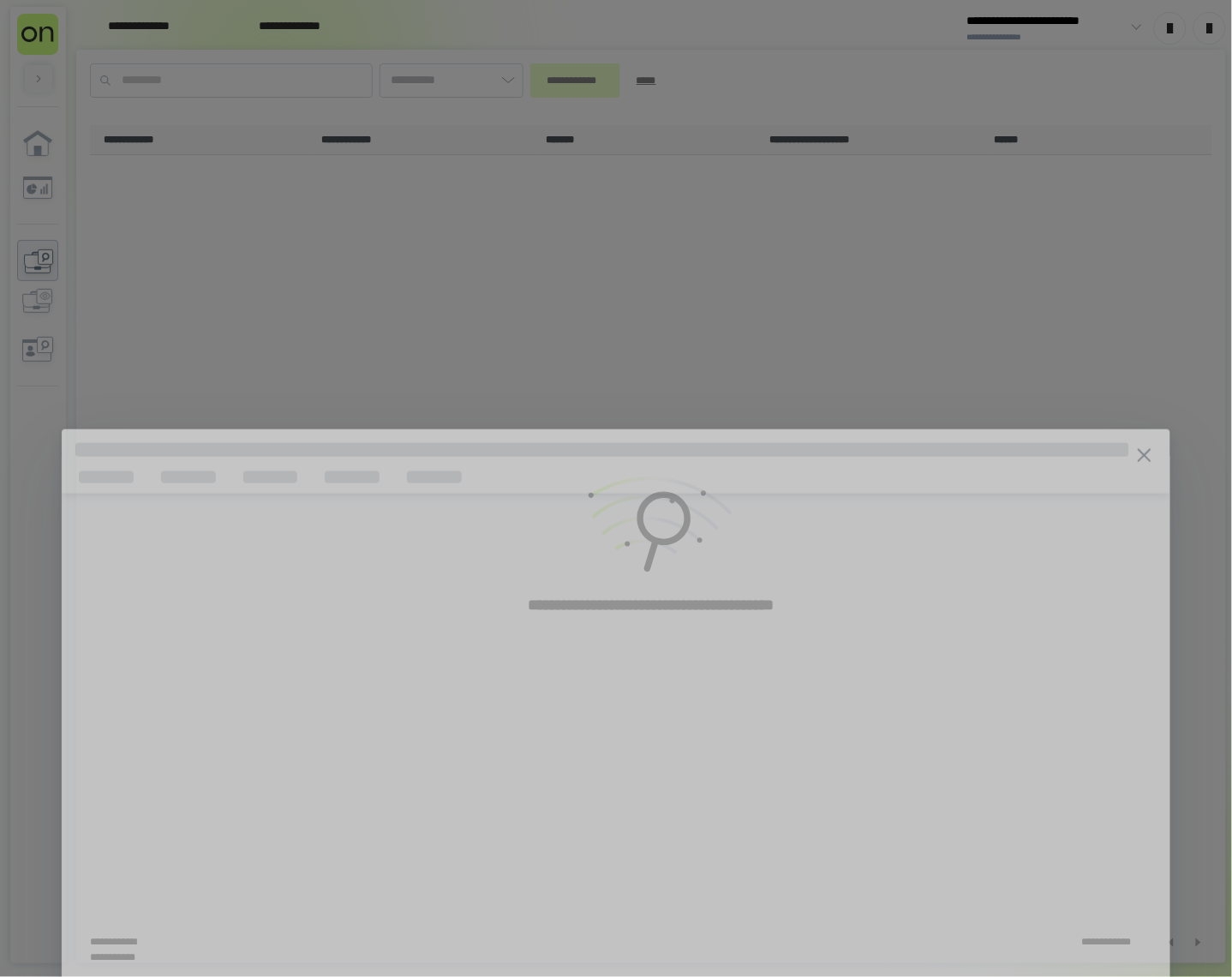 type on "*********" 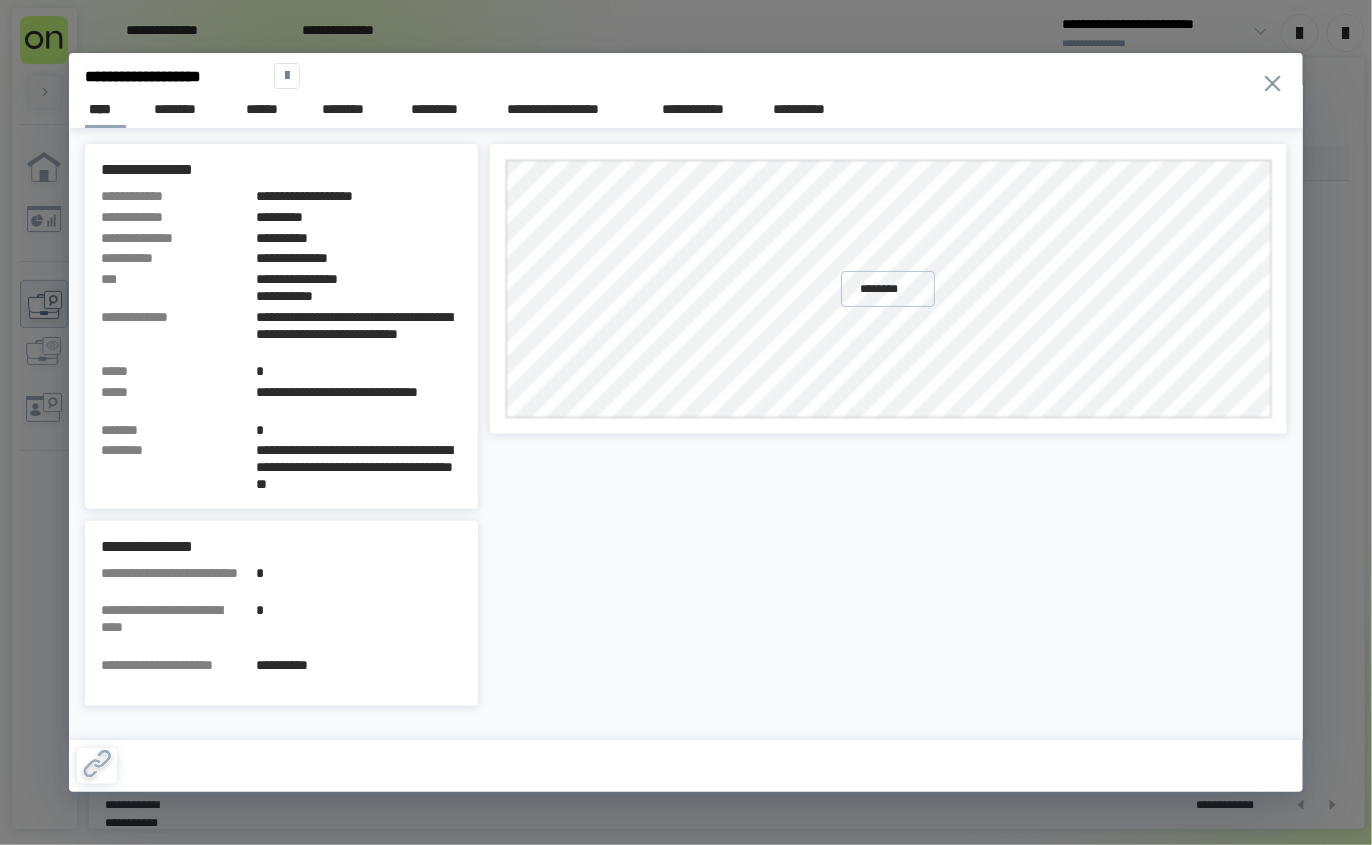 click on "**********" at bounding box center [686, 106] 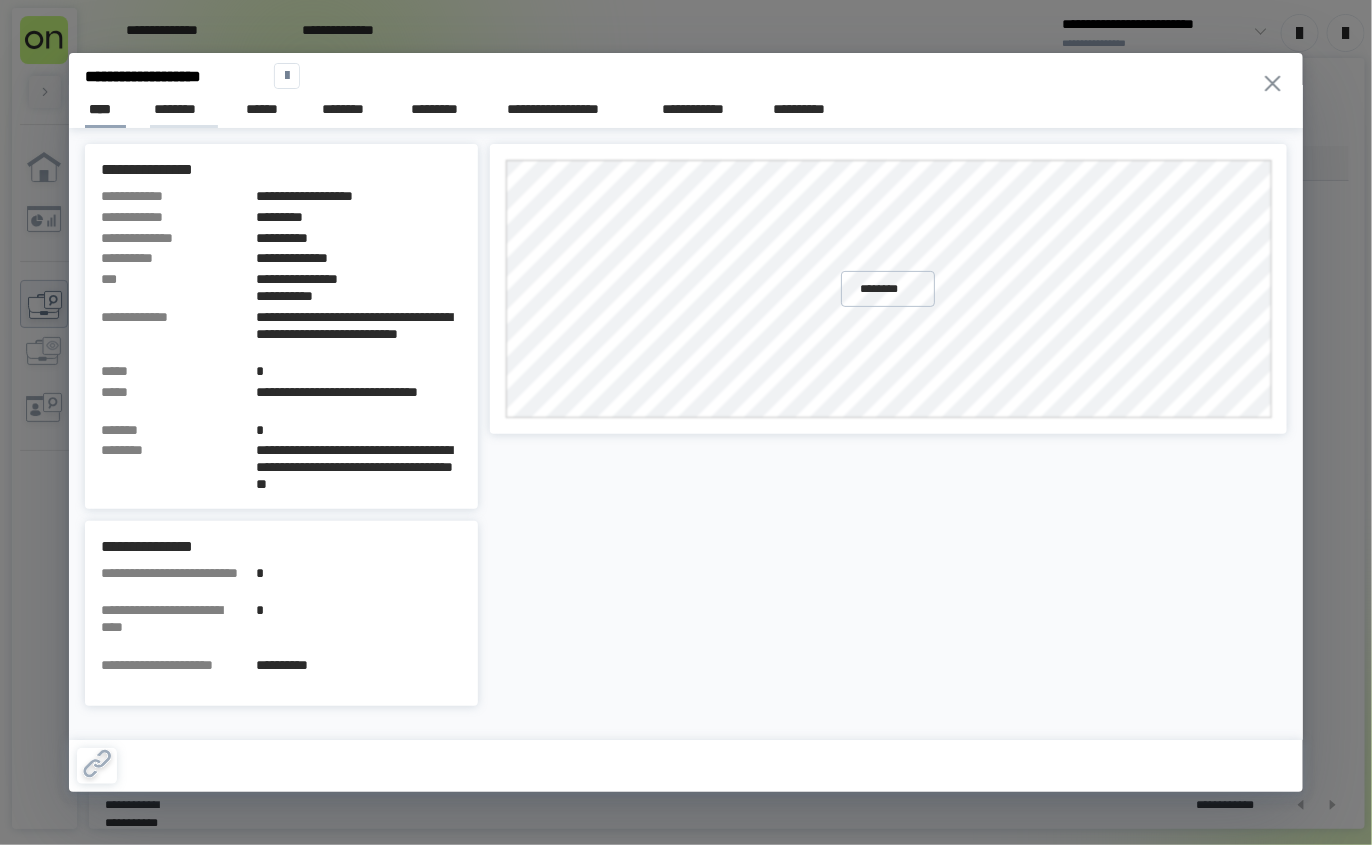 click on "********" at bounding box center [184, 109] 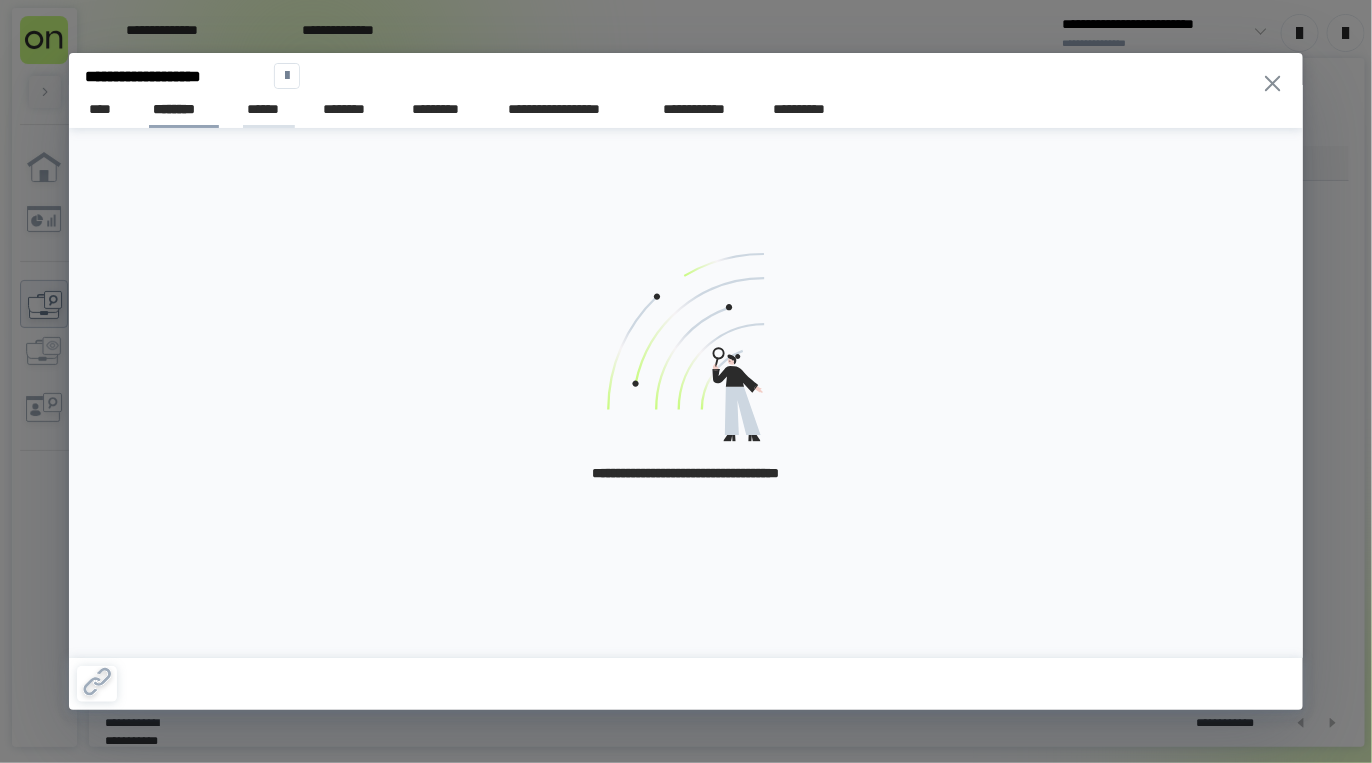 click on "******" at bounding box center (269, 109) 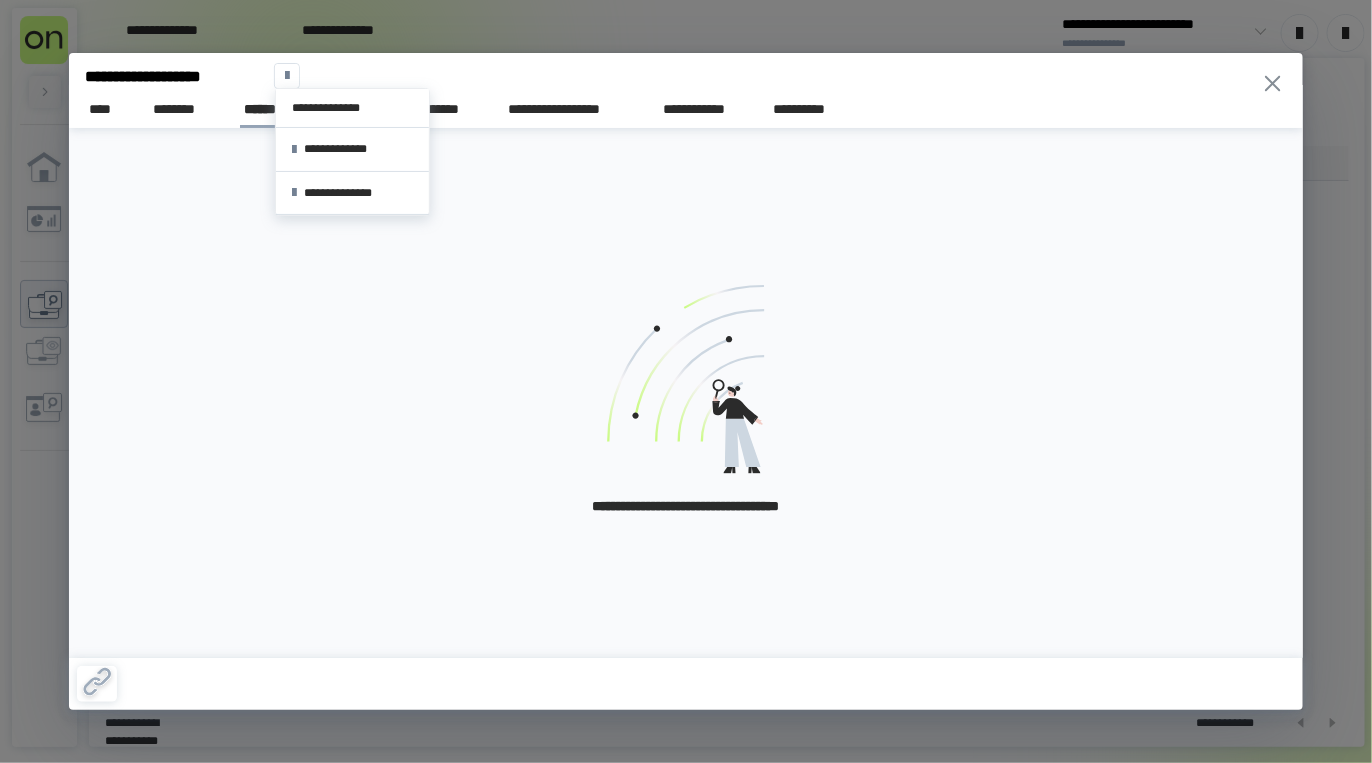 click on "**********" at bounding box center (352, 108) 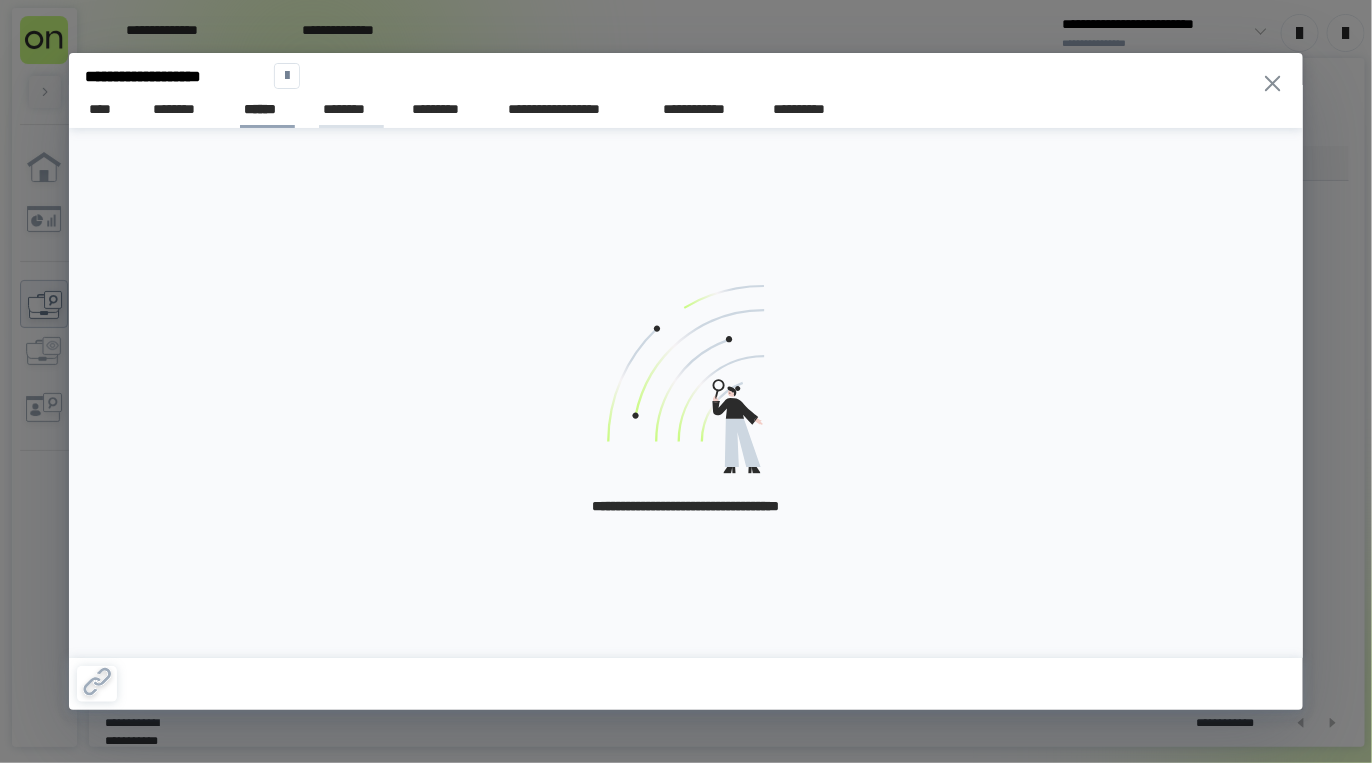 click on "********" at bounding box center [351, 109] 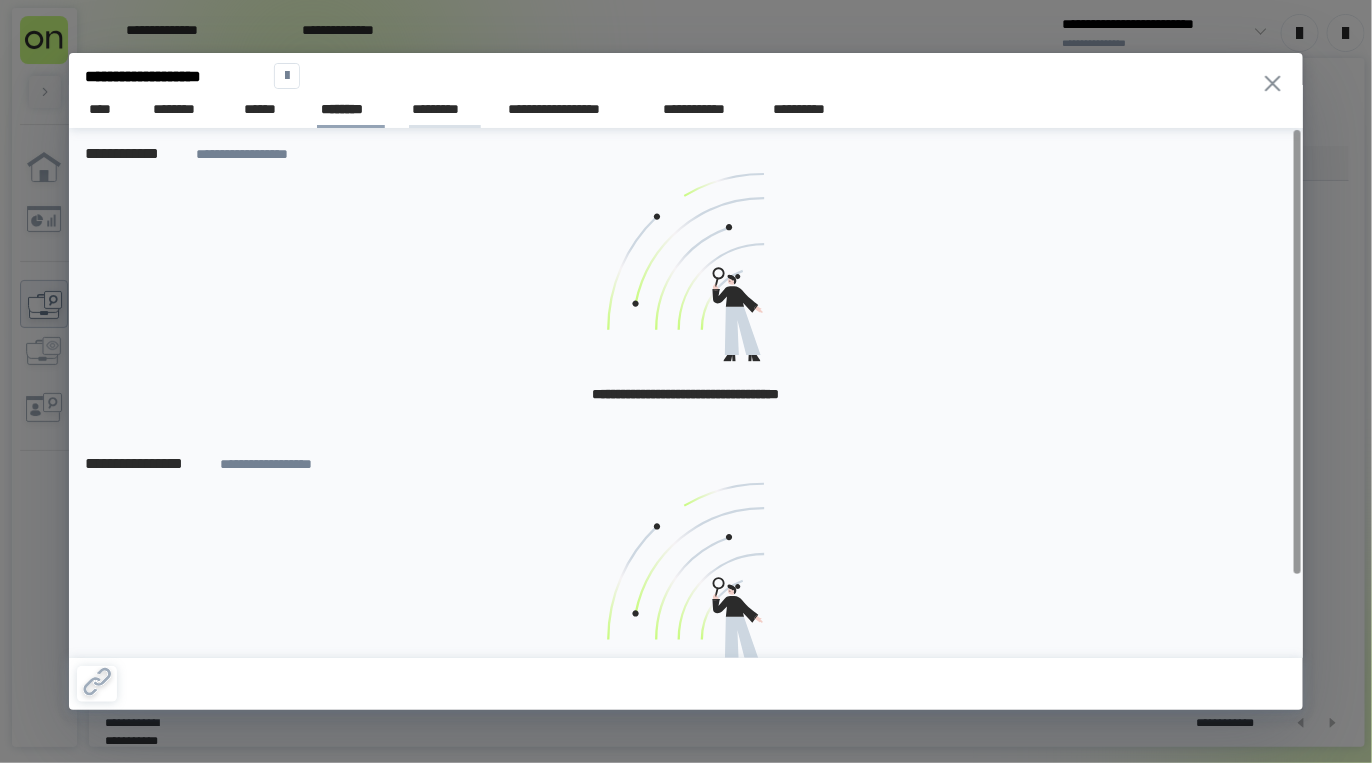 drag, startPoint x: 460, startPoint y: 115, endPoint x: 440, endPoint y: 120, distance: 20.615528 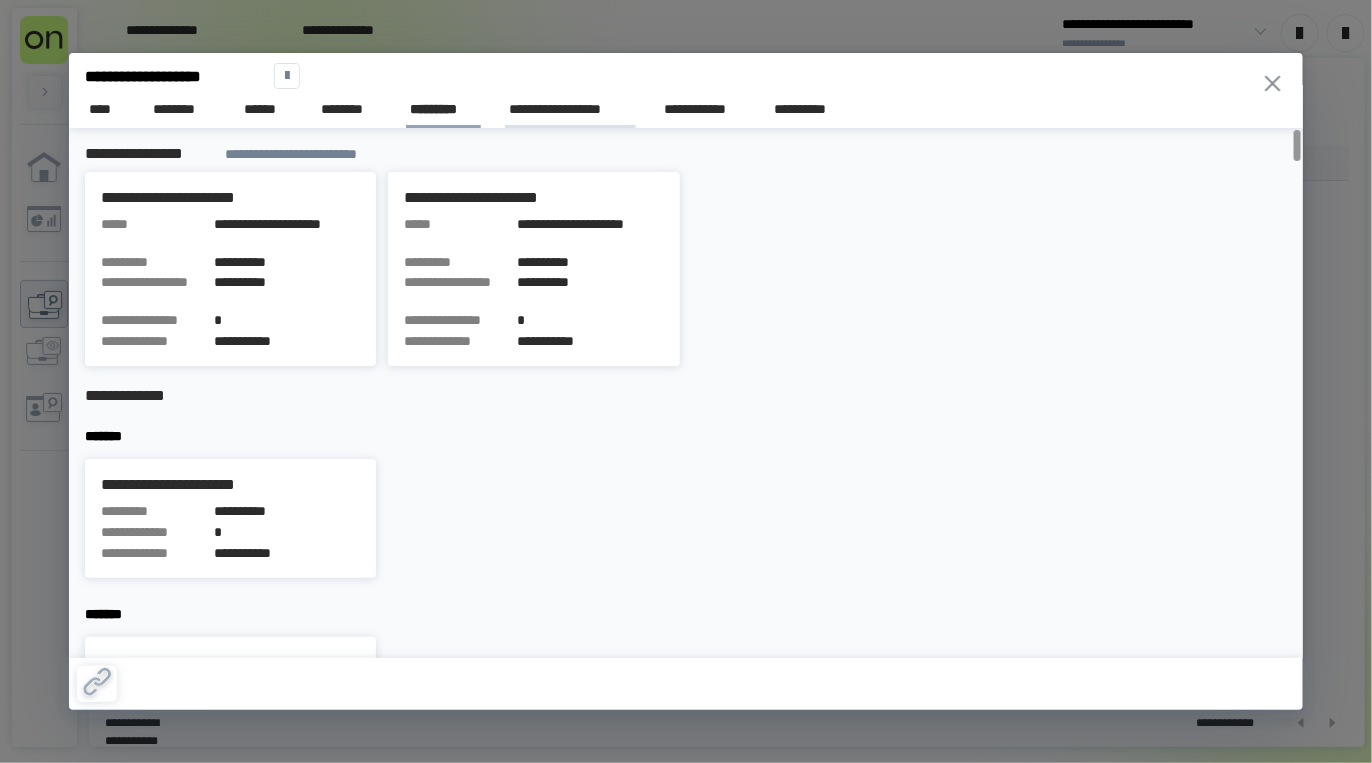 click on "**********" at bounding box center (570, 109) 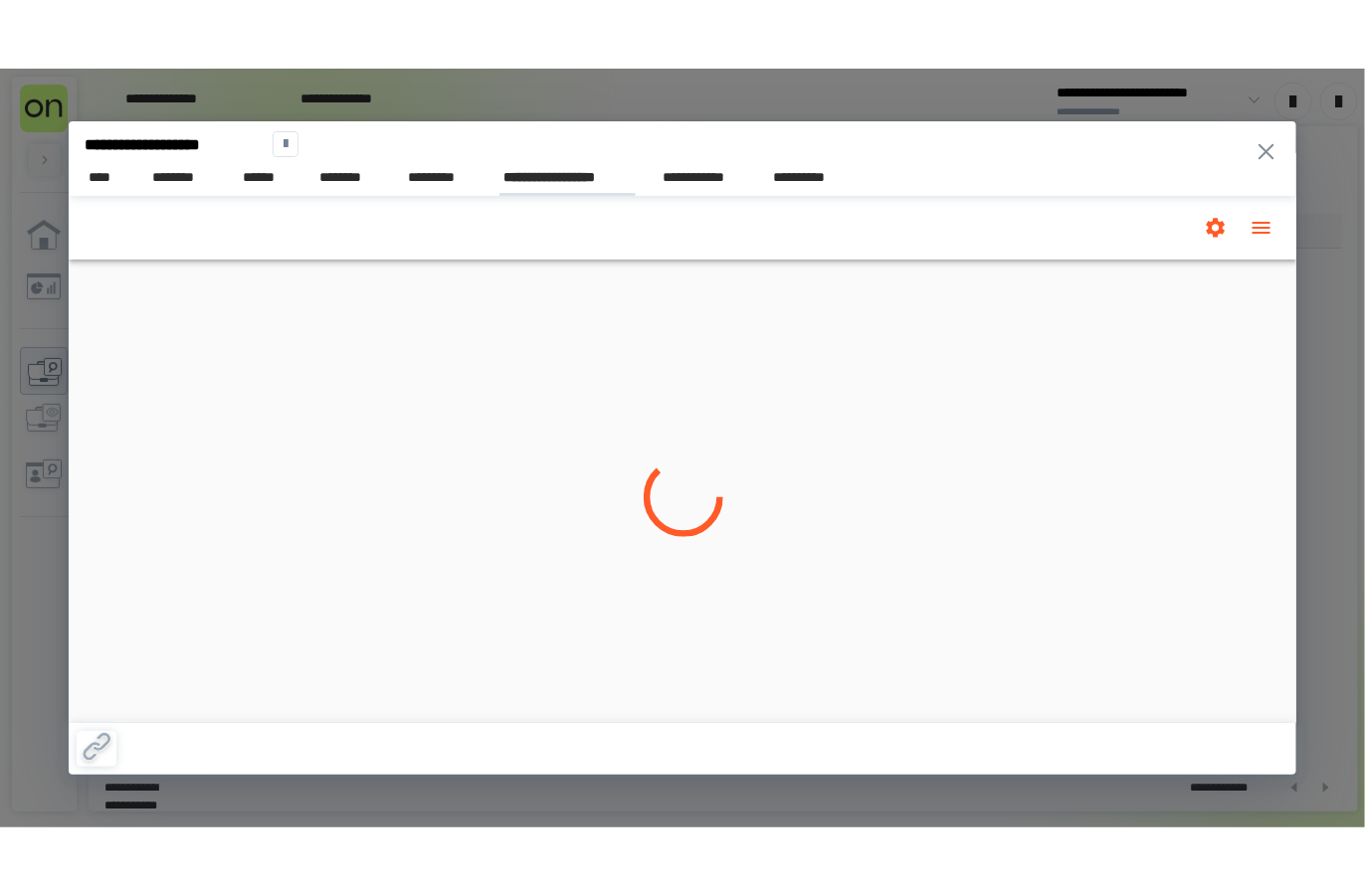 scroll, scrollTop: 0, scrollLeft: 0, axis: both 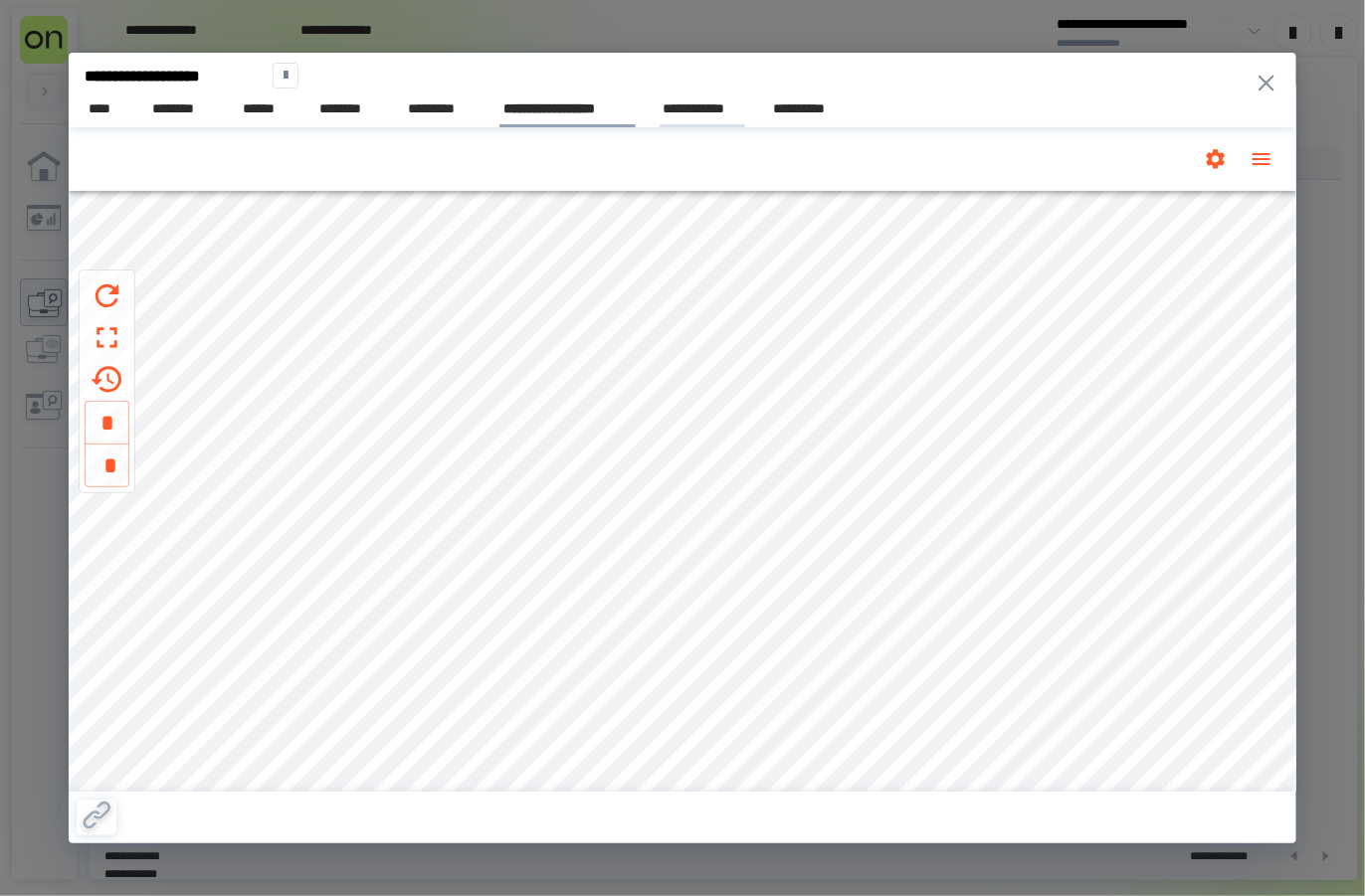 click on "**********" at bounding box center (702, 108) 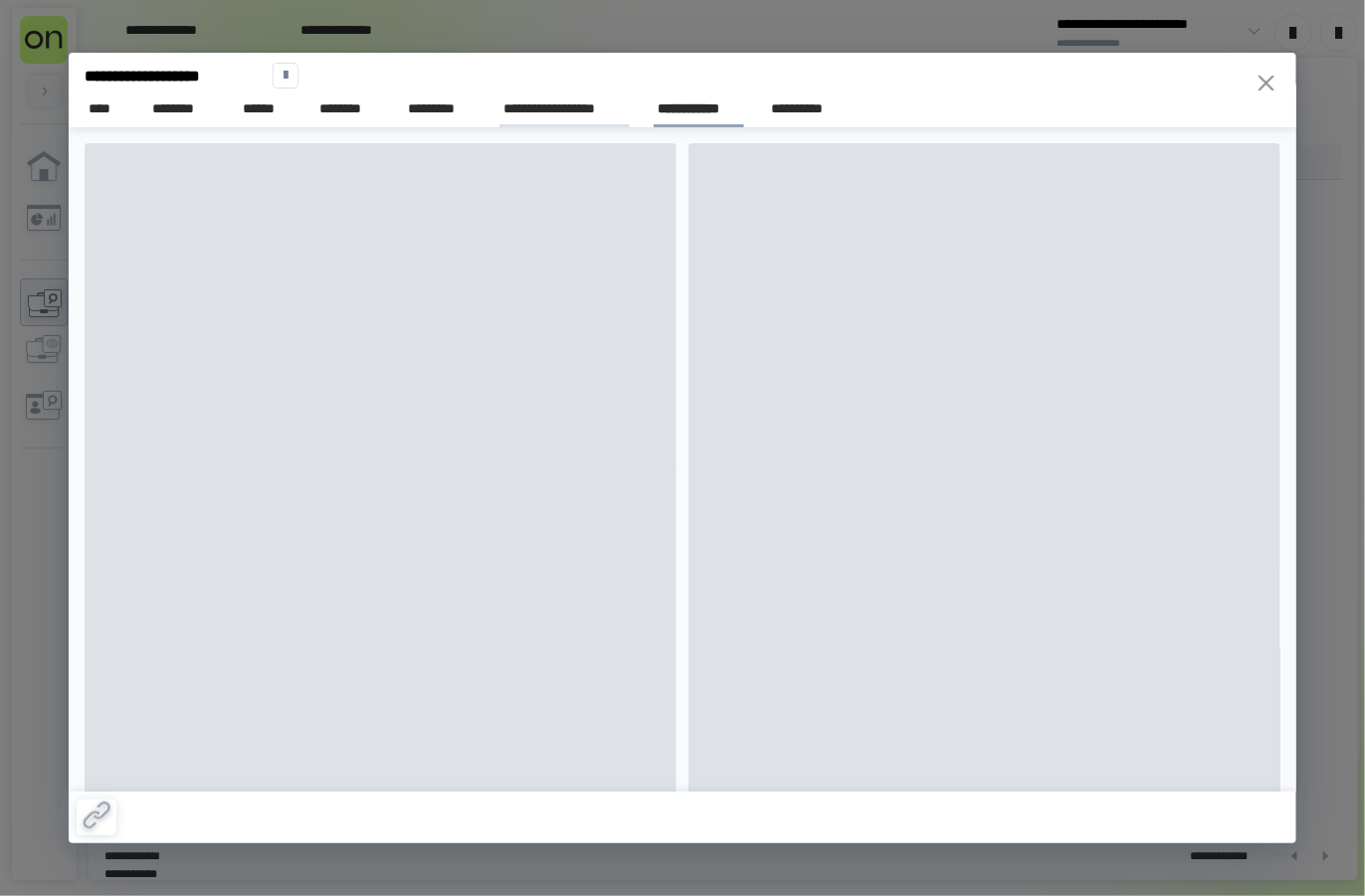 scroll, scrollTop: 0, scrollLeft: 0, axis: both 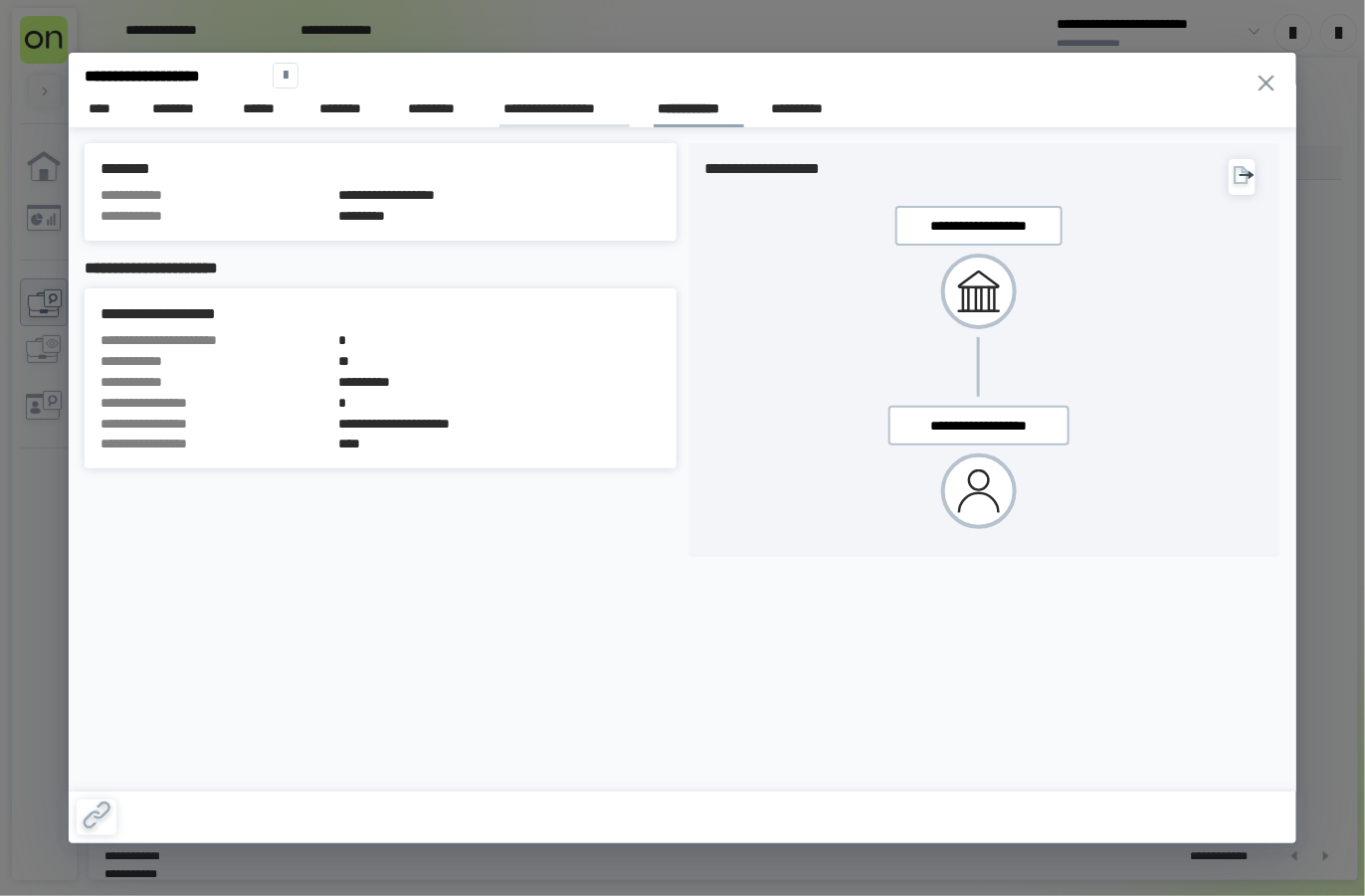 click on "**********" at bounding box center (564, 108) 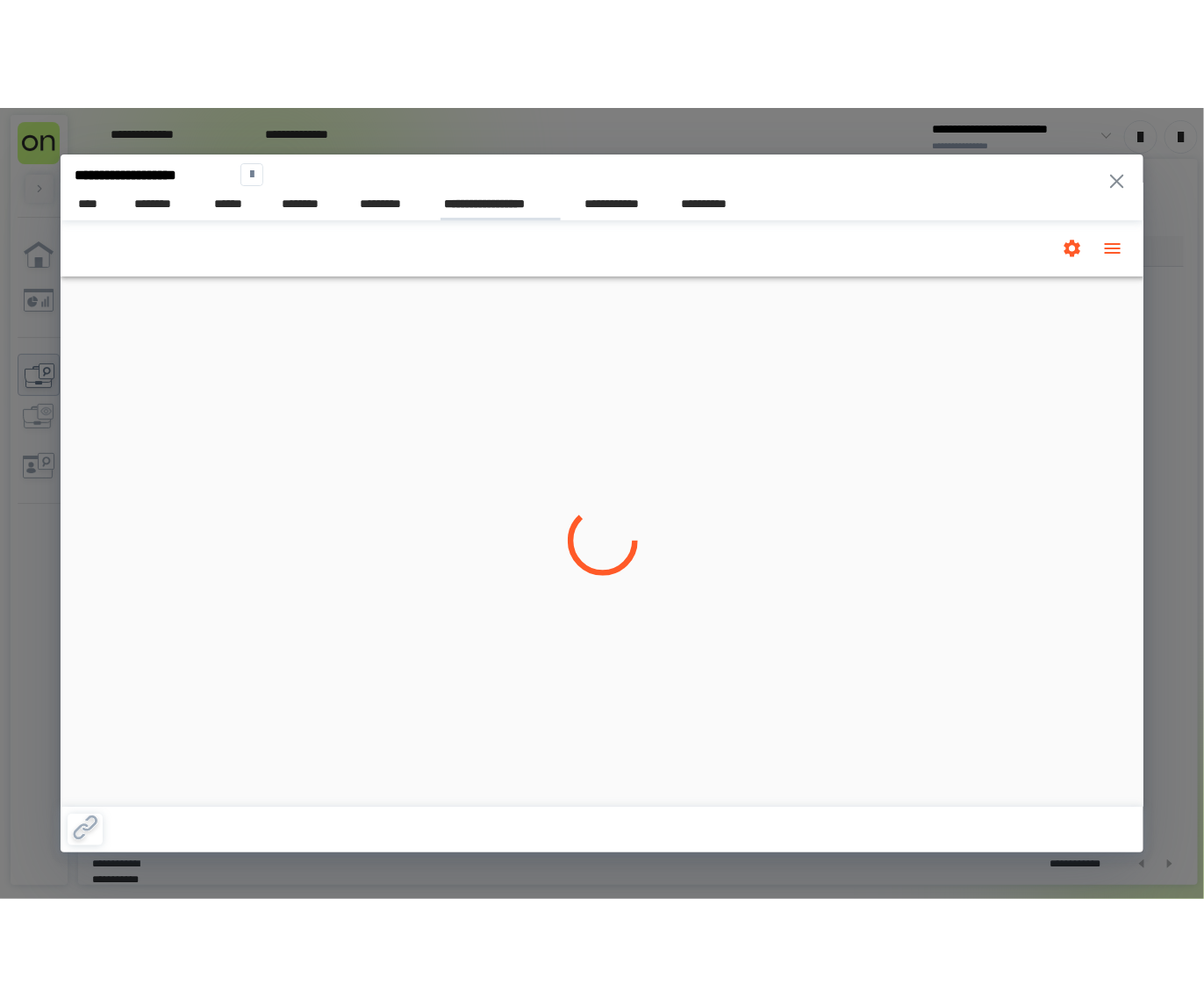 scroll, scrollTop: 0, scrollLeft: 0, axis: both 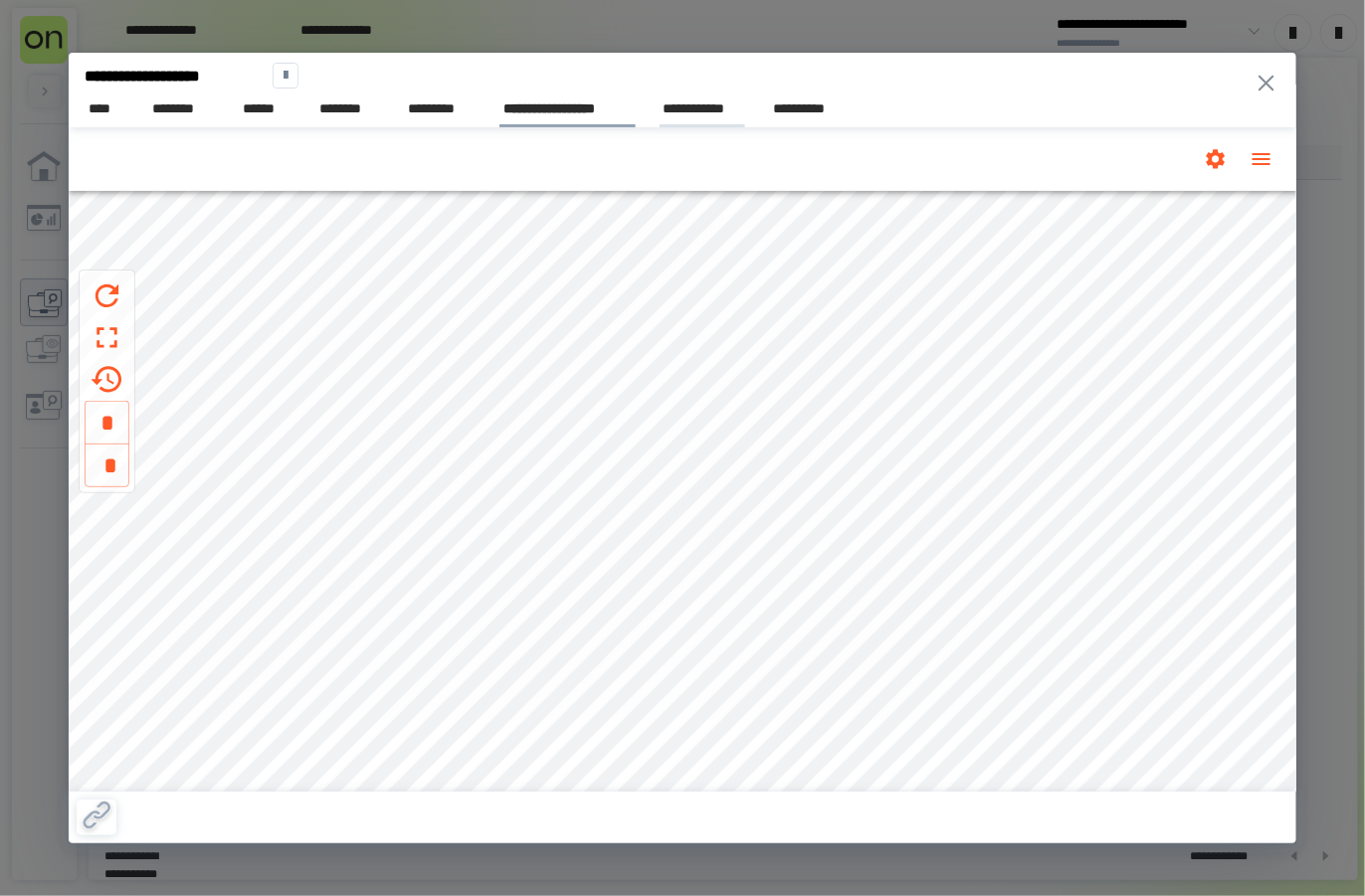 click on "**********" at bounding box center [702, 108] 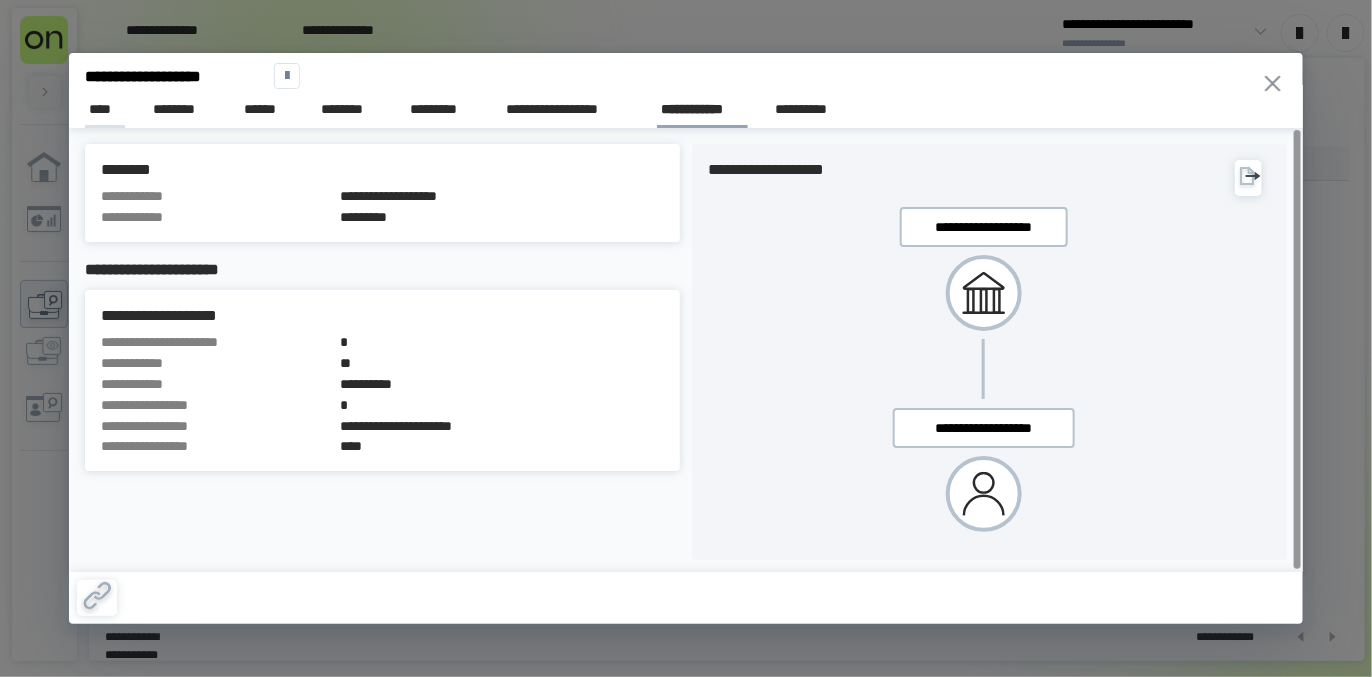 click on "****" at bounding box center (105, 109) 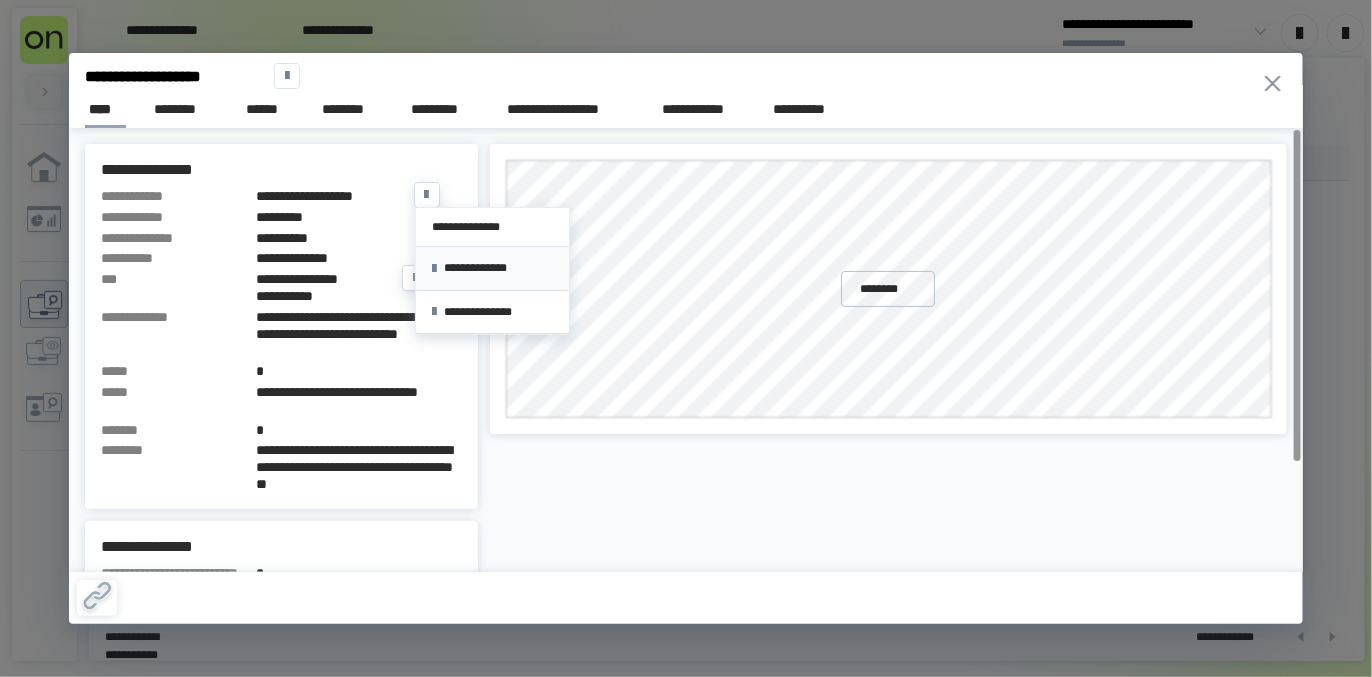 click on "**********" at bounding box center [492, 268] 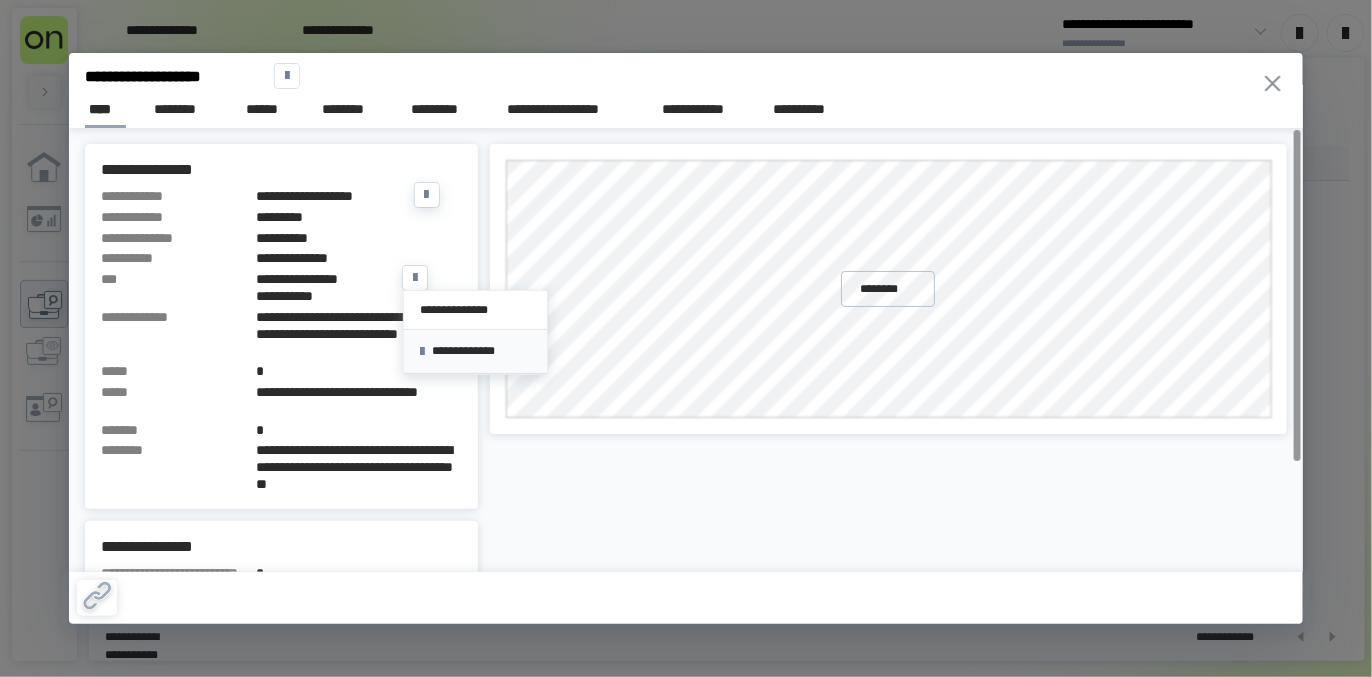 click on "**********" at bounding box center (475, 351) 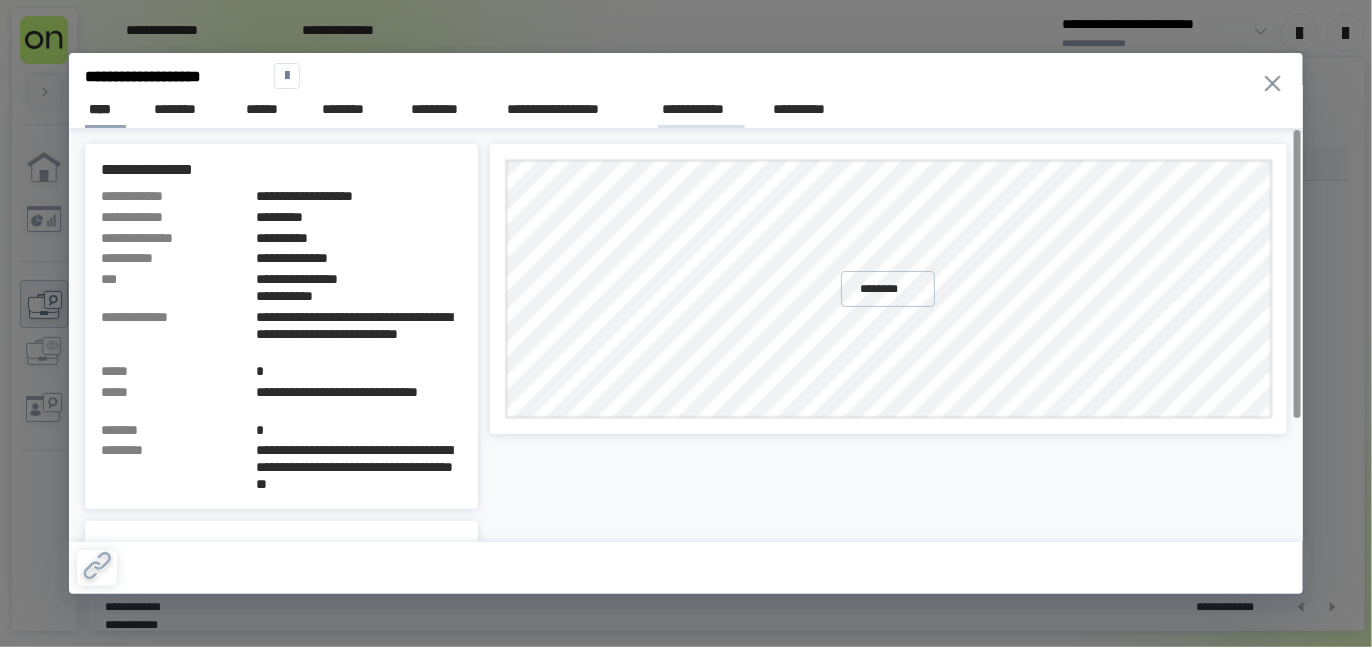 click on "**********" at bounding box center (701, 109) 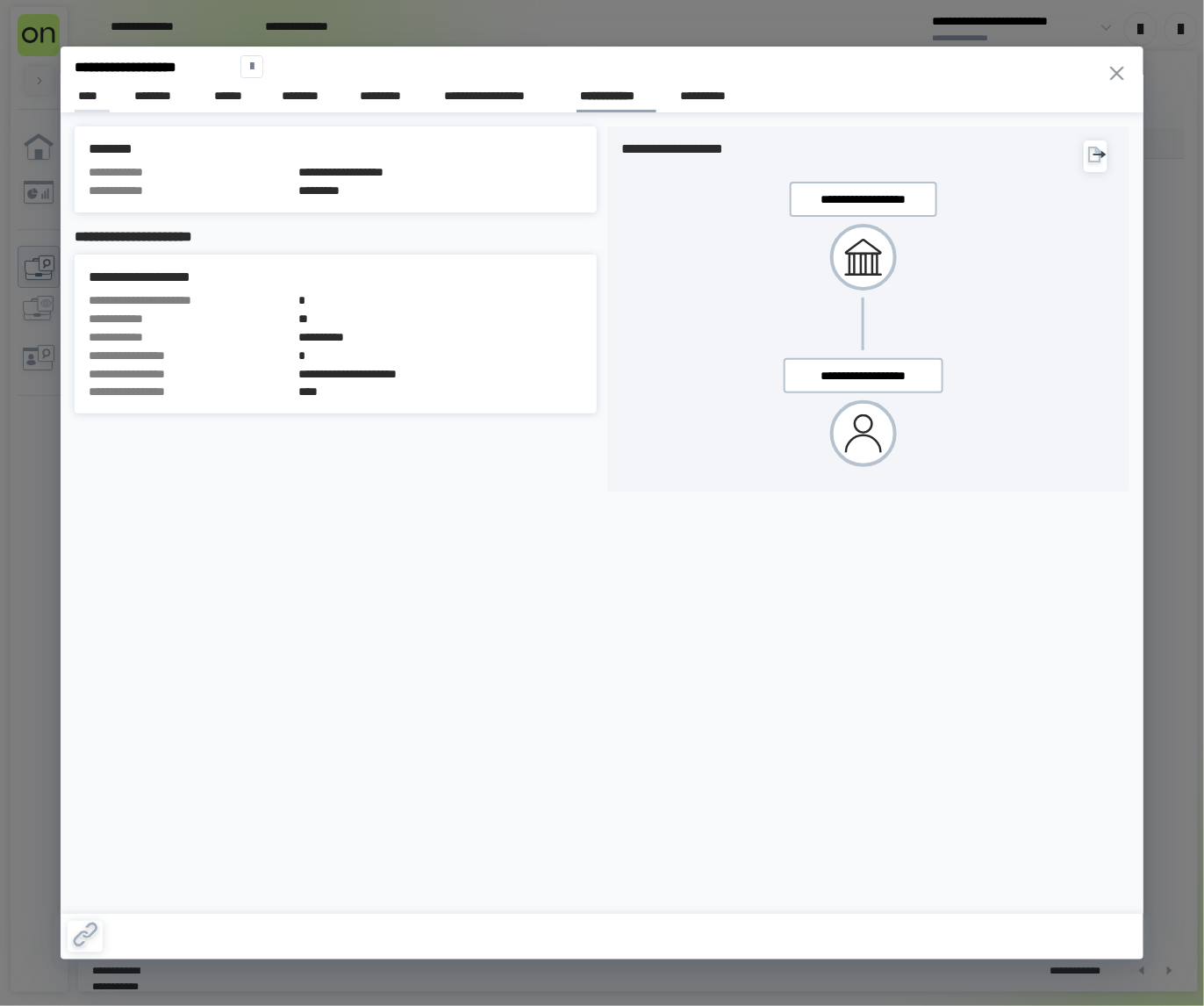 click on "****" at bounding box center (92, 96) 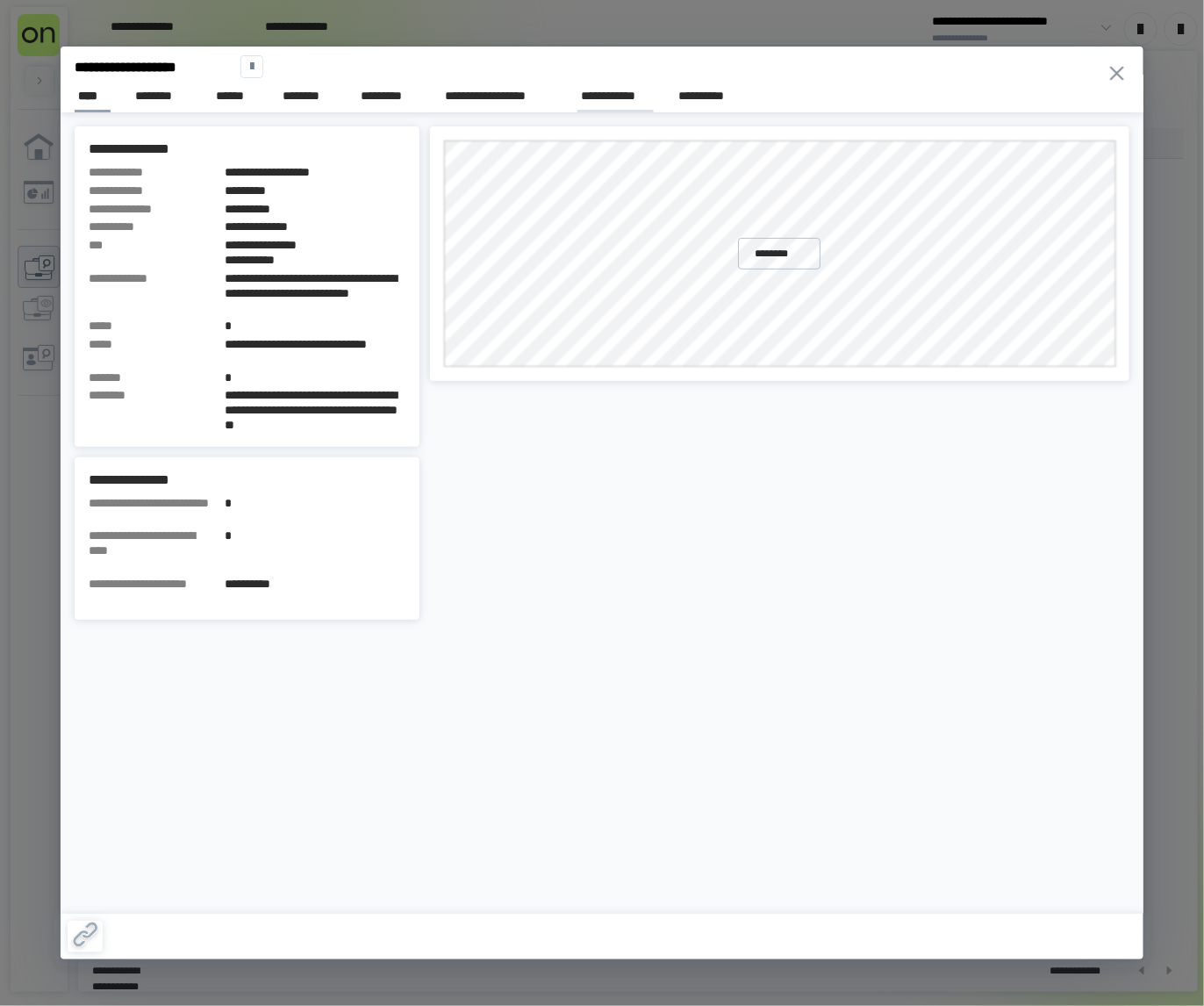 click on "**********" at bounding box center (615, 96) 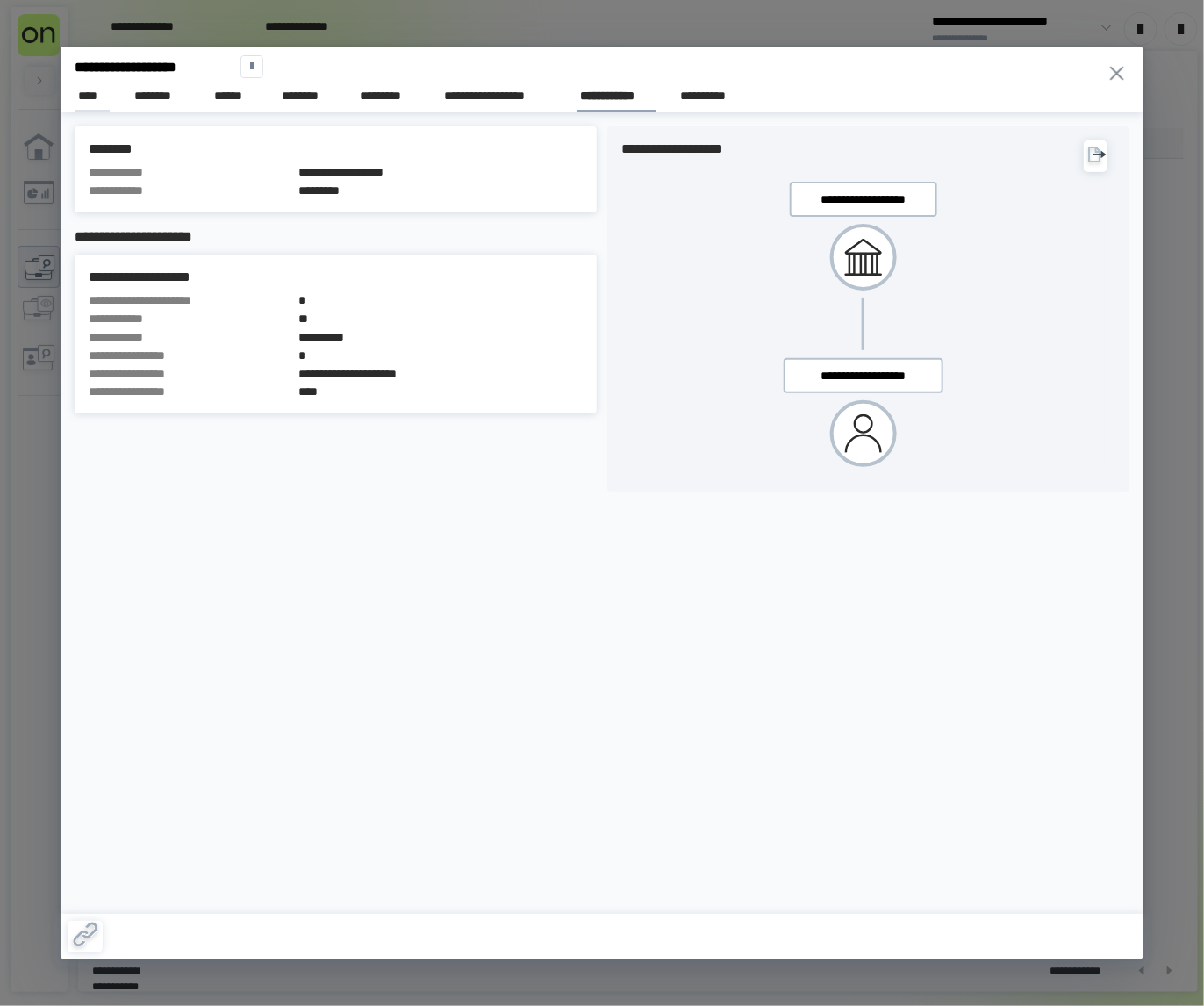 click on "****" at bounding box center [92, 96] 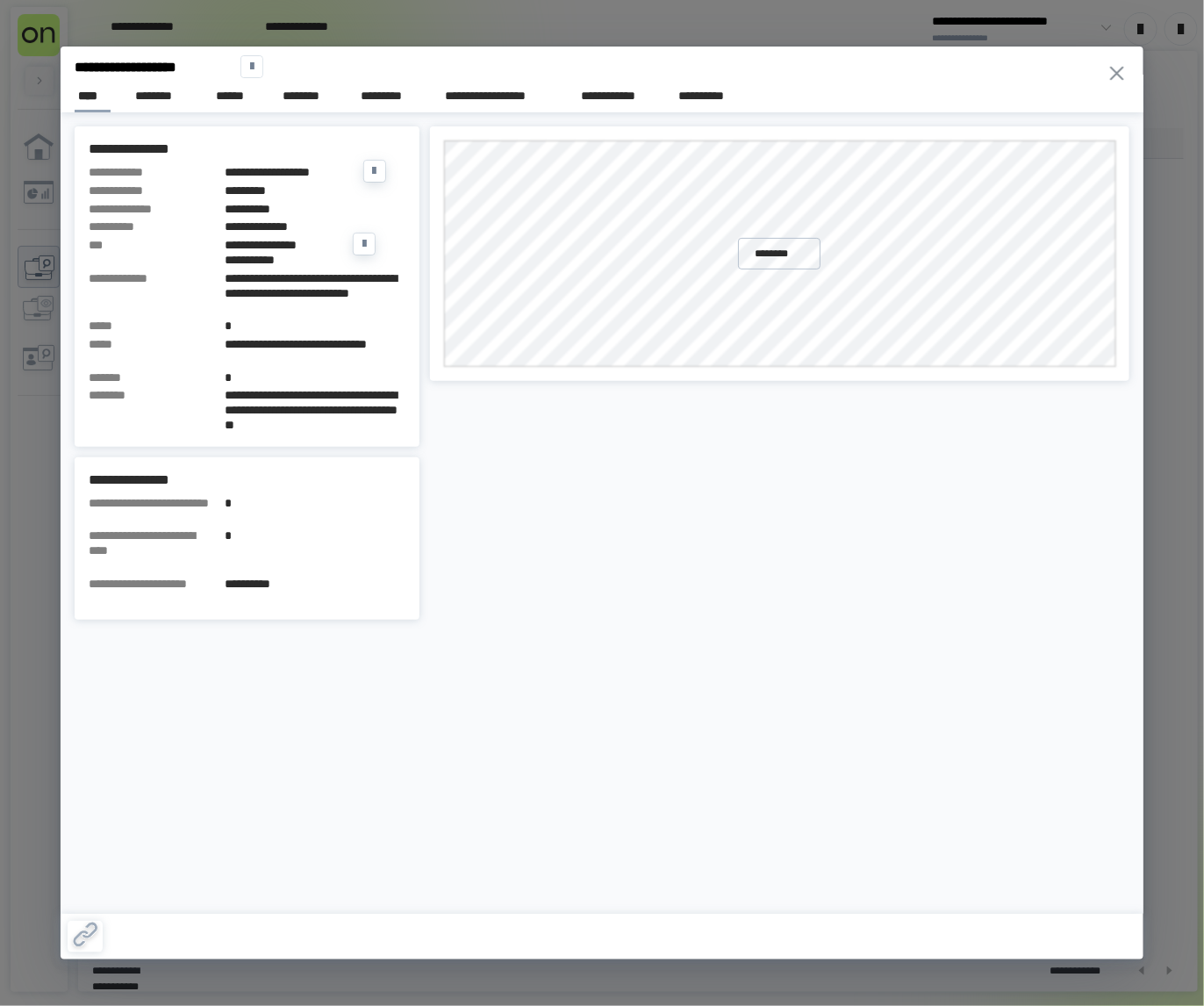 click on "some text" at bounding box center (315, 410) 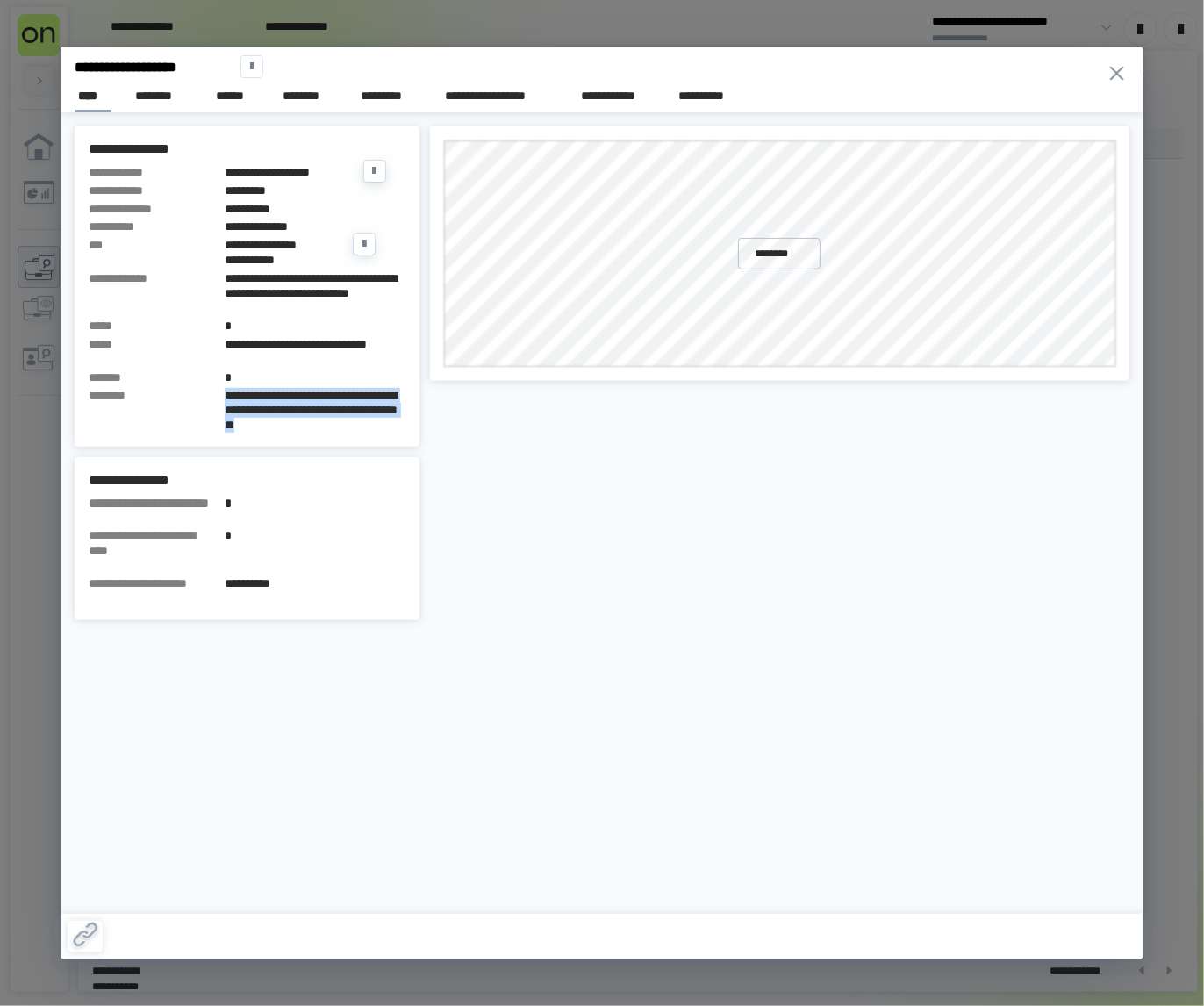 drag, startPoint x: 362, startPoint y: 428, endPoint x: 178, endPoint y: 392, distance: 187.48867 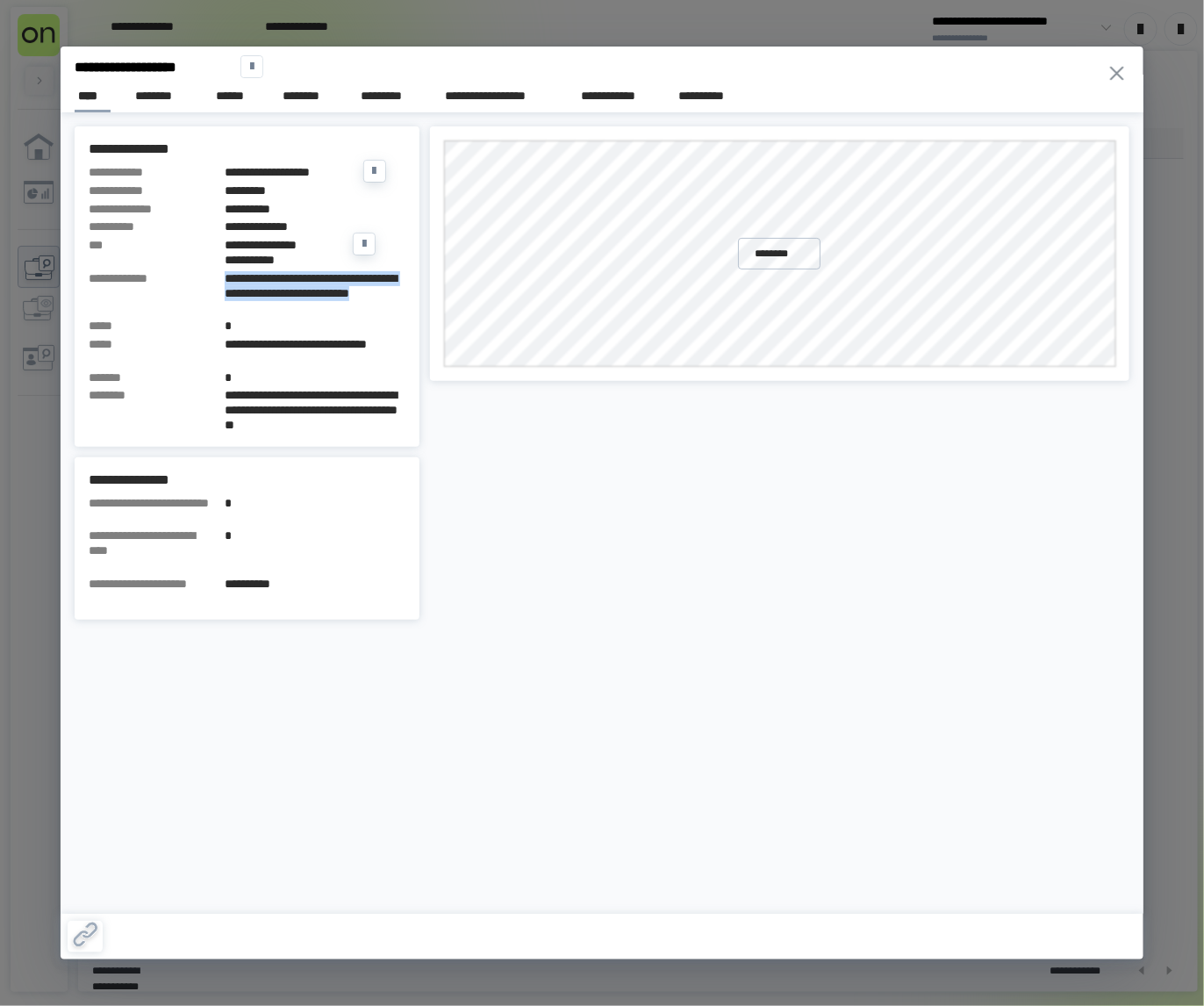 drag, startPoint x: 270, startPoint y: 305, endPoint x: 180, endPoint y: 284, distance: 92.41753 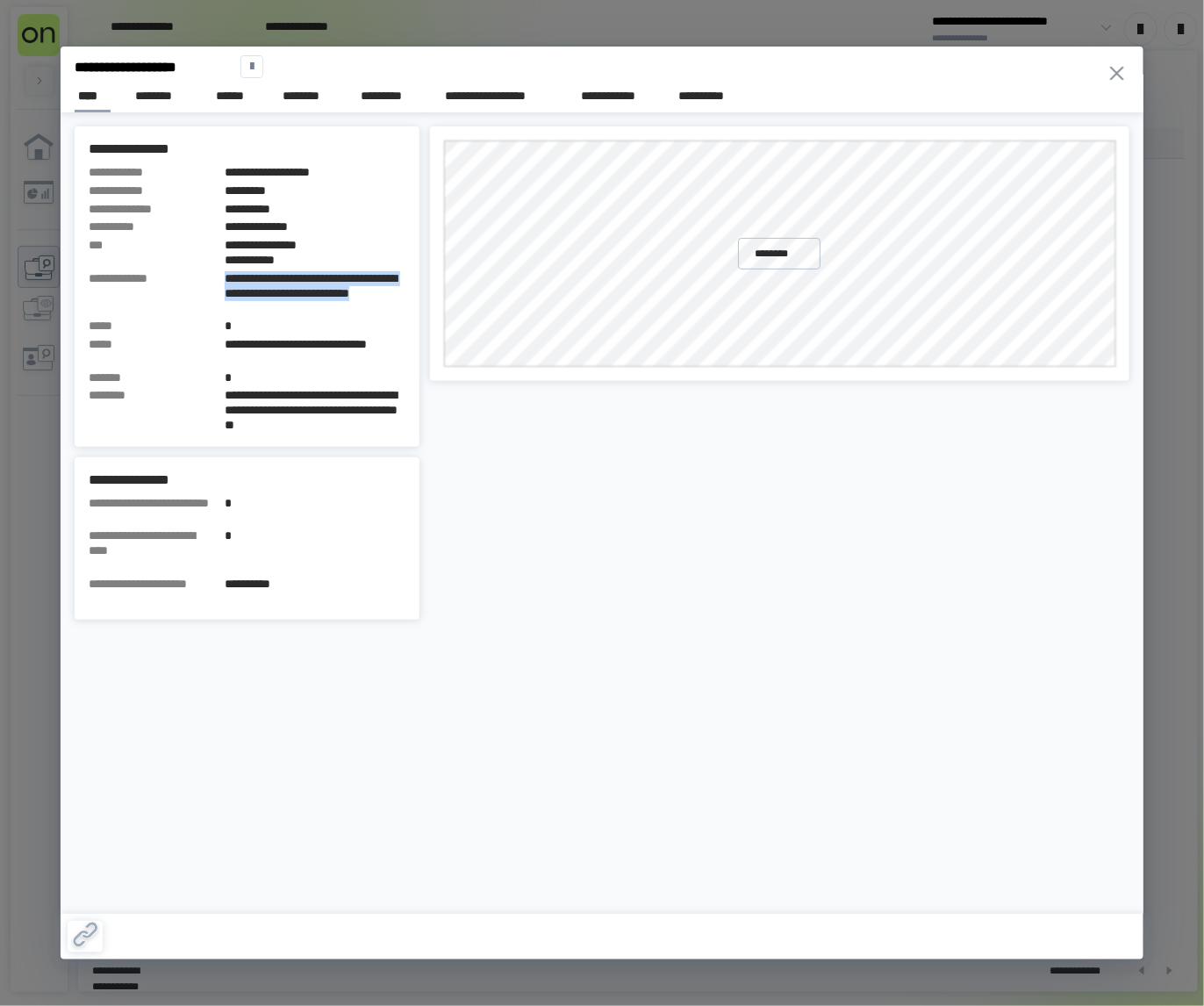 copy on "**********" 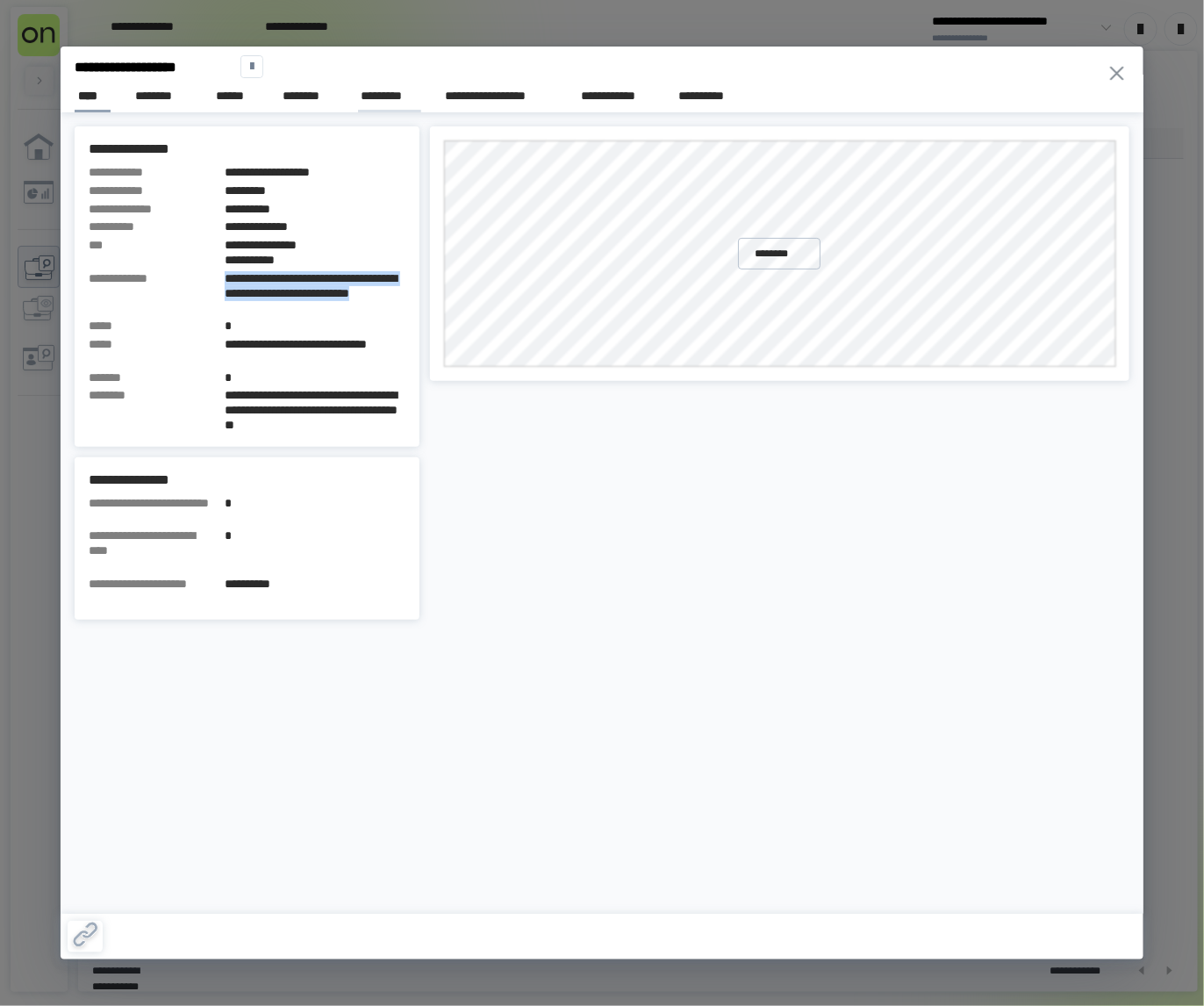 click on "*********" at bounding box center [390, 96] 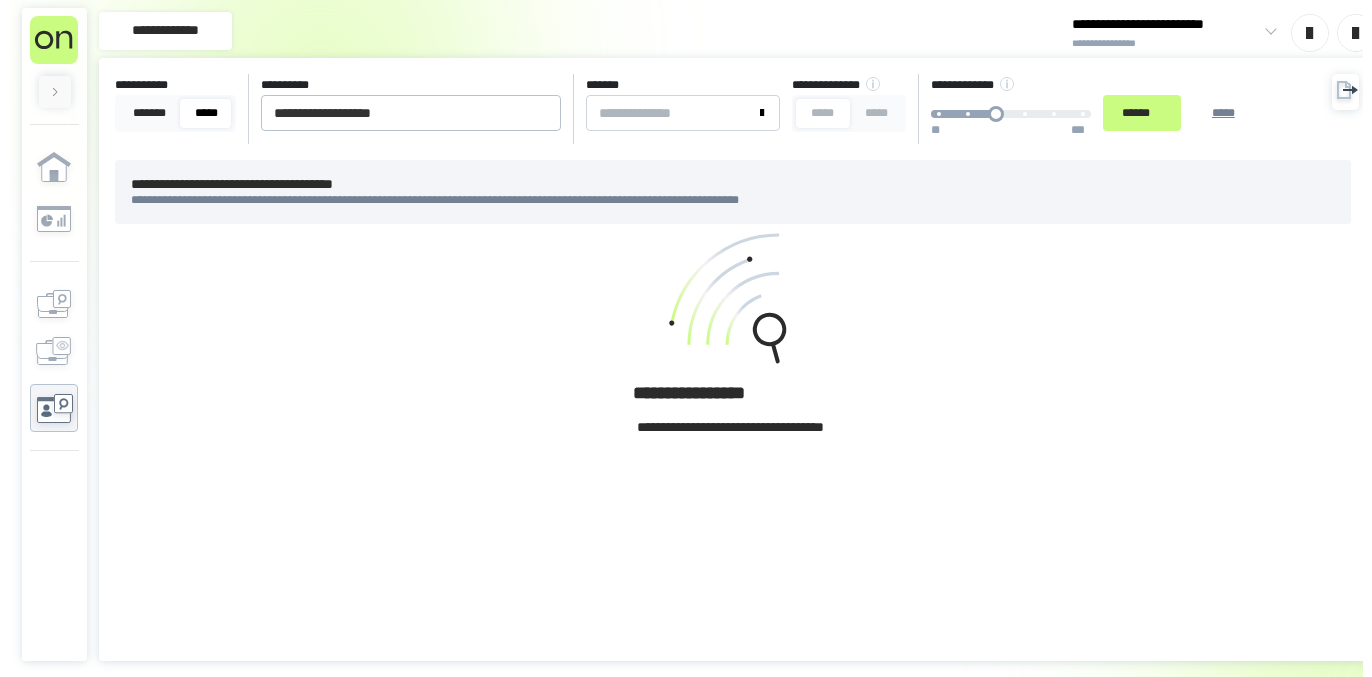 scroll, scrollTop: 0, scrollLeft: 0, axis: both 